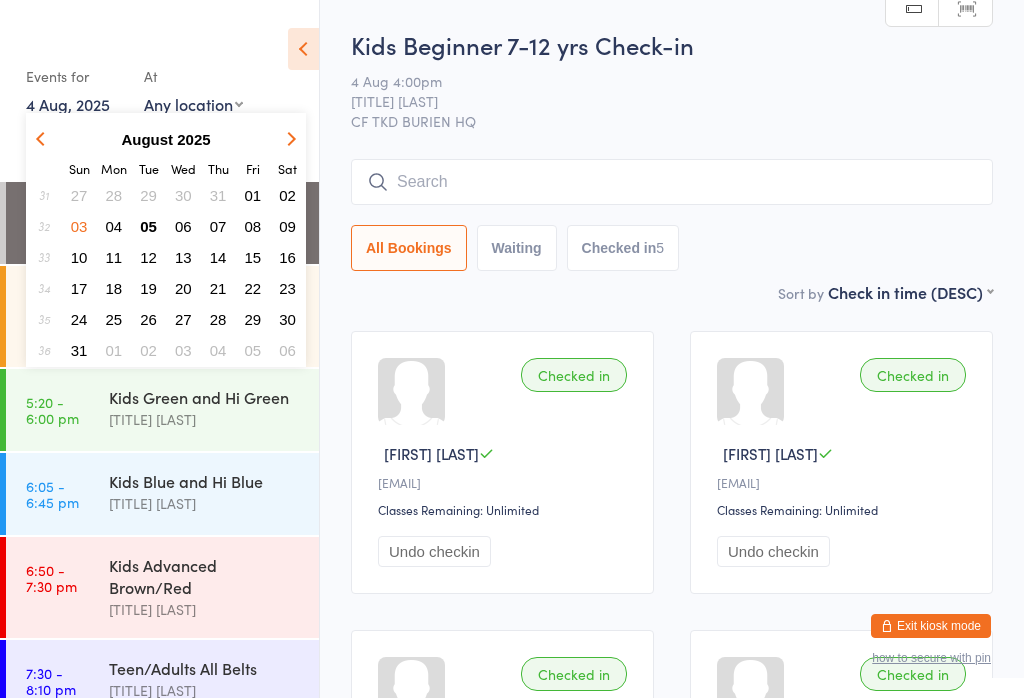 scroll, scrollTop: 0, scrollLeft: 0, axis: both 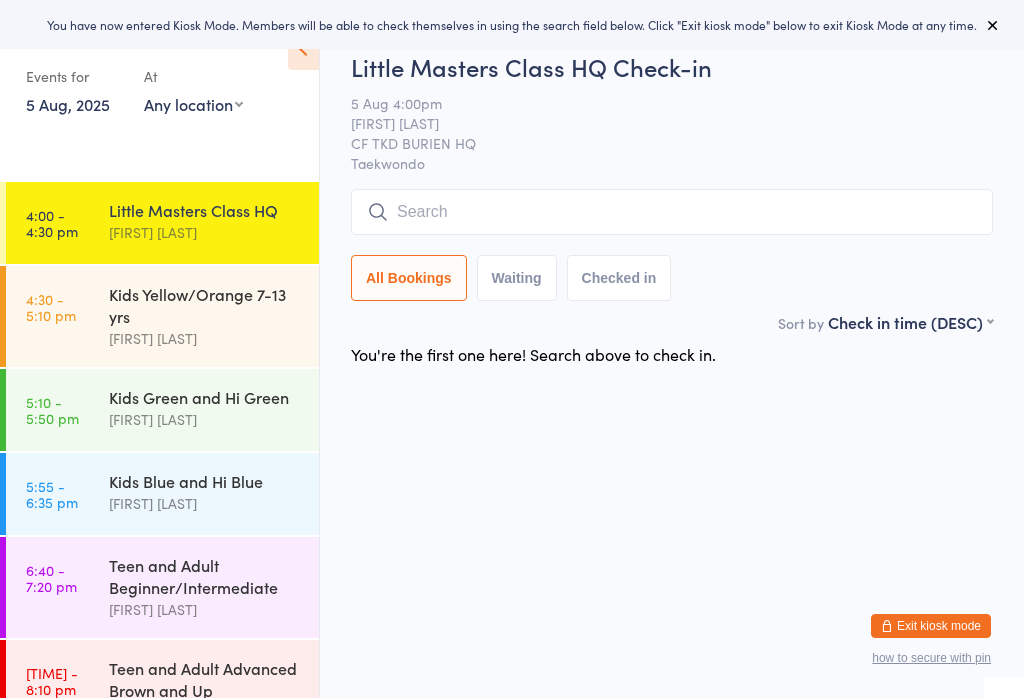 click at bounding box center [672, 212] 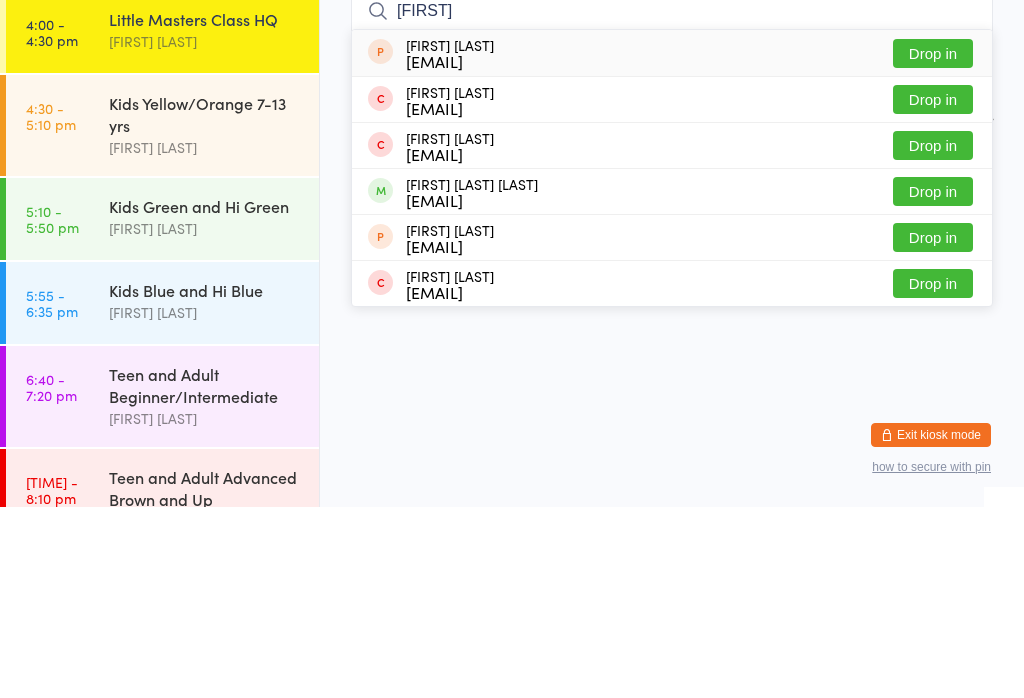type on "[FIRST]" 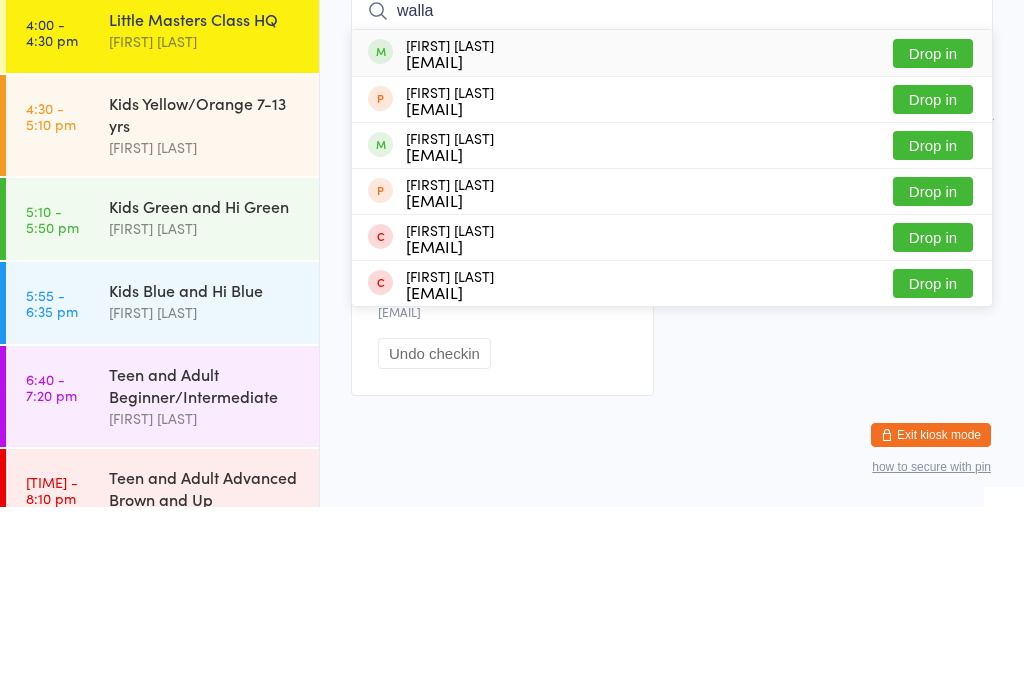 type on "walla" 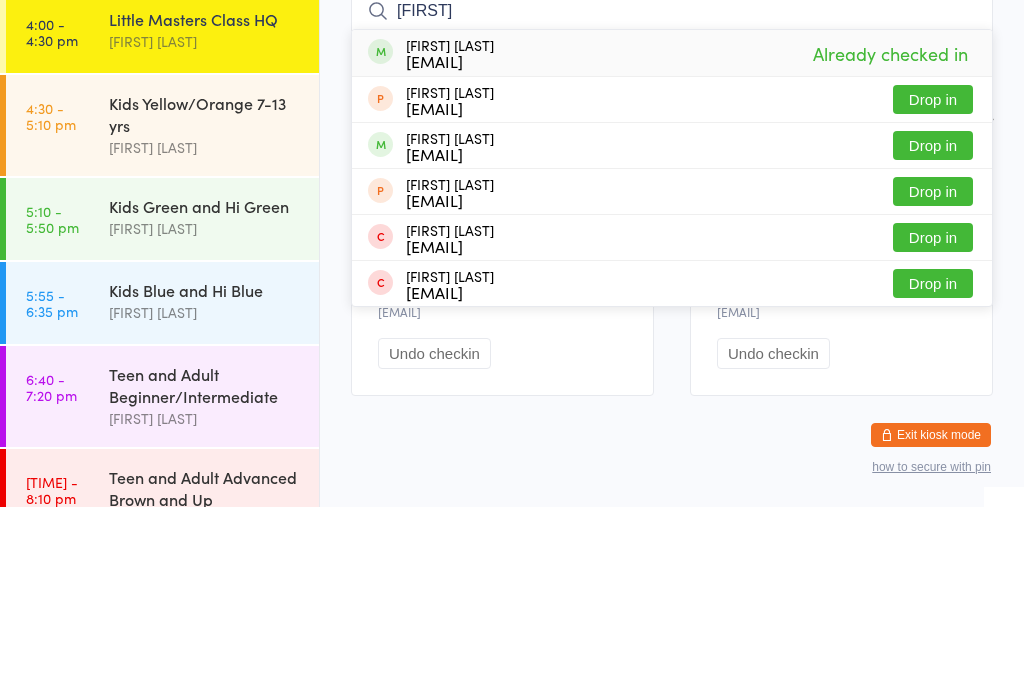 type on "[FIRST]" 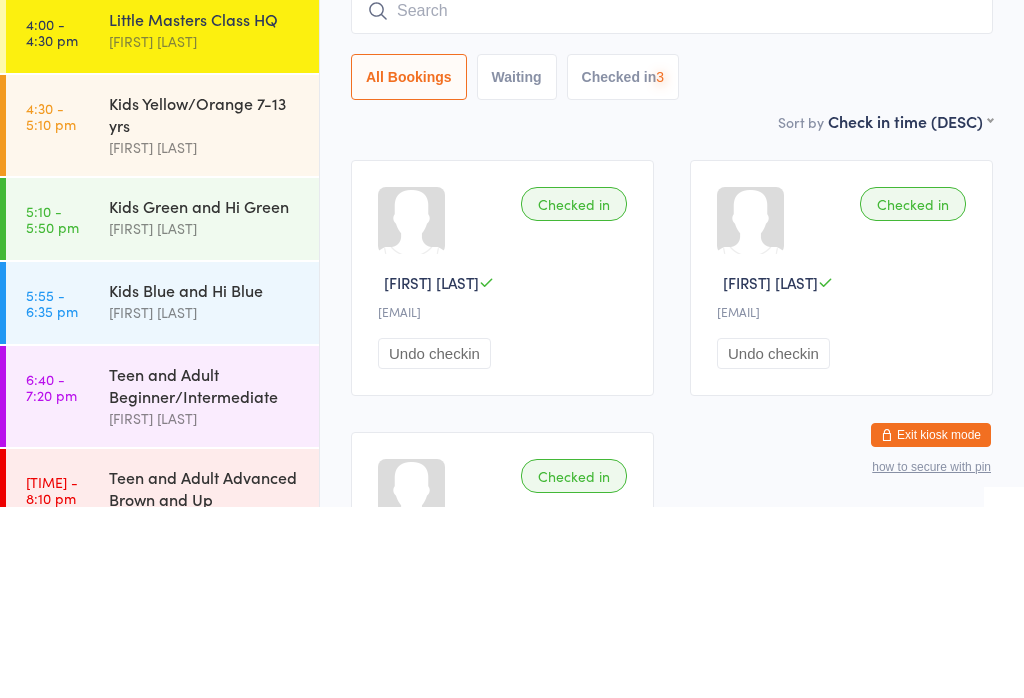 click at bounding box center [672, 202] 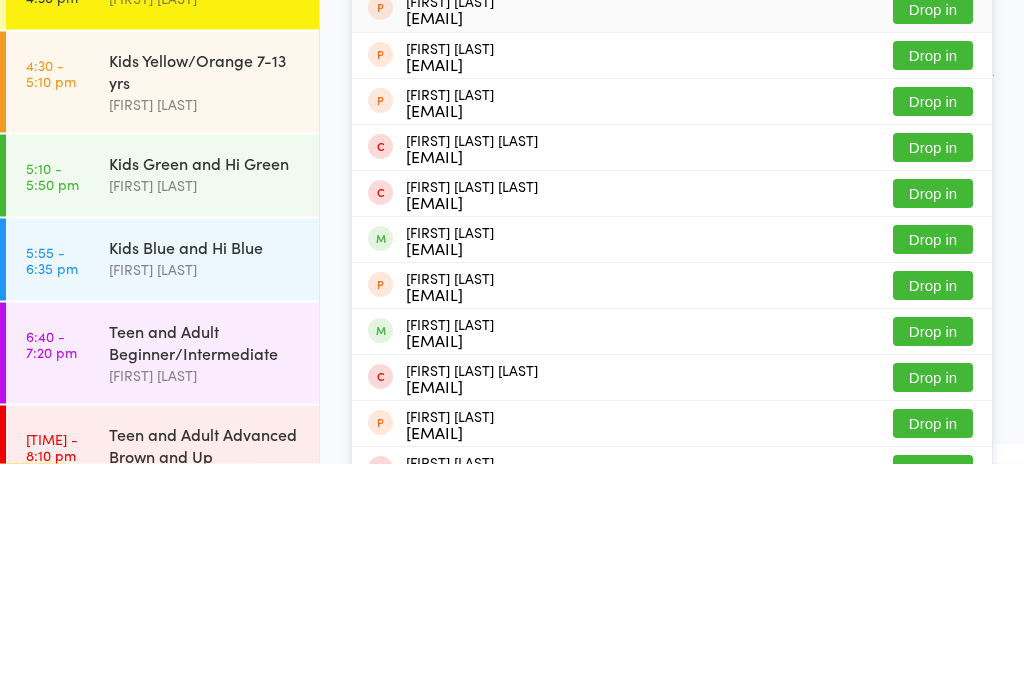 type on "Leonardo" 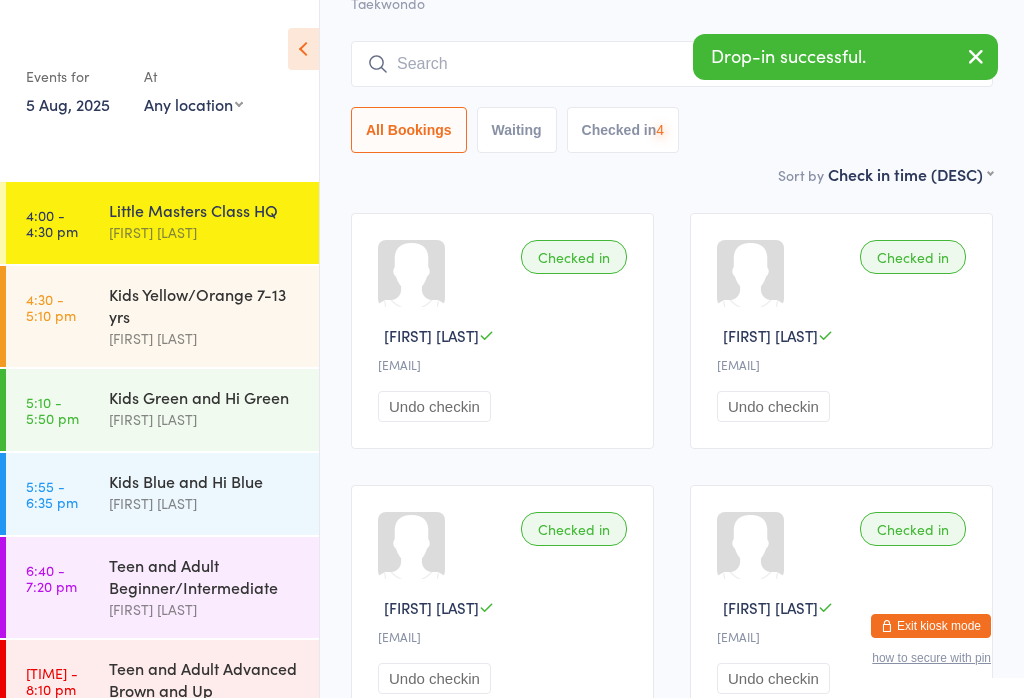 scroll, scrollTop: 117, scrollLeft: 0, axis: vertical 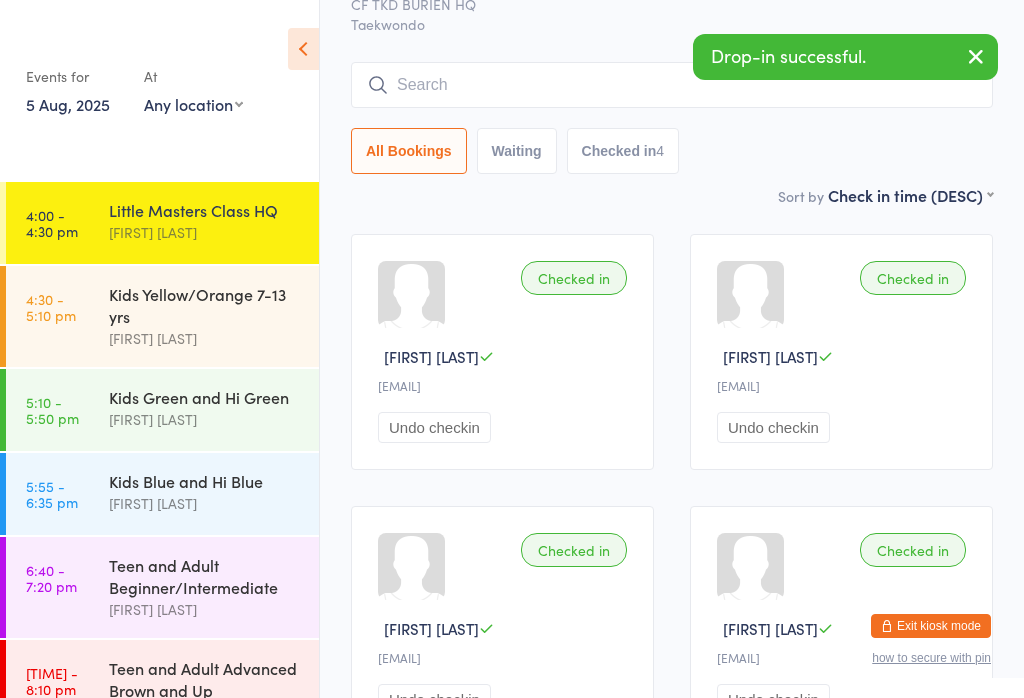 click at bounding box center [672, 85] 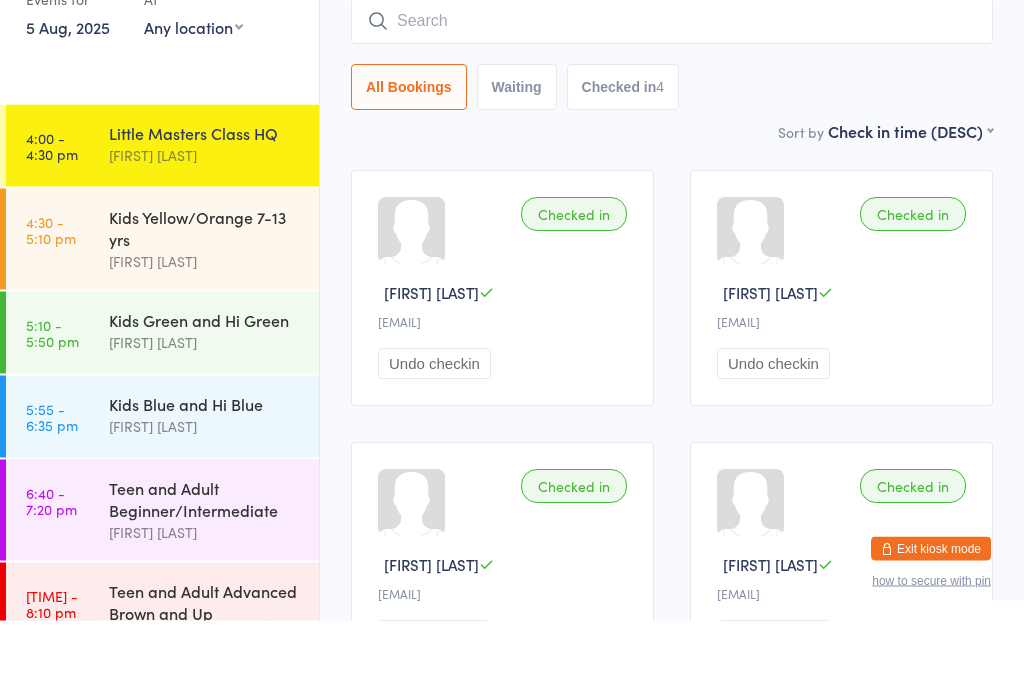 scroll, scrollTop: 90, scrollLeft: 0, axis: vertical 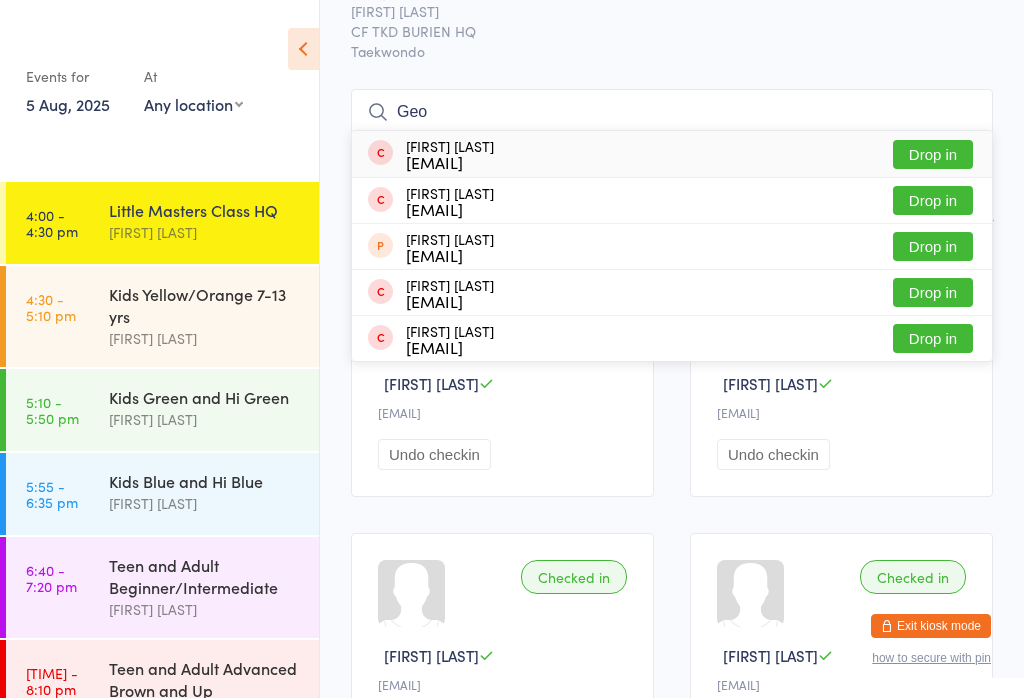 type on "Geo" 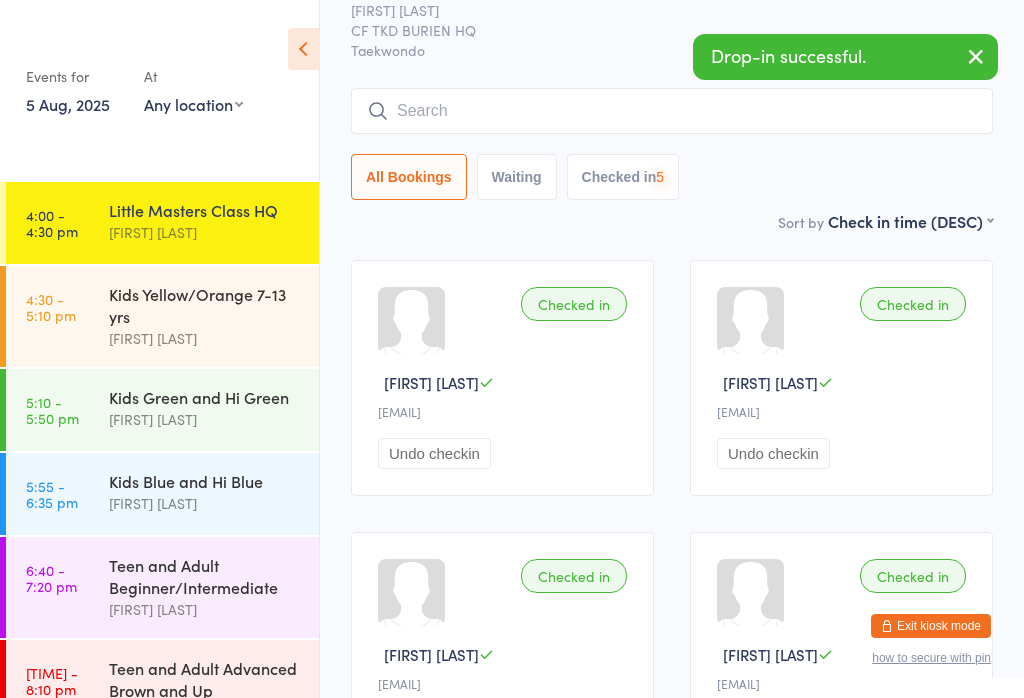 click at bounding box center (672, 111) 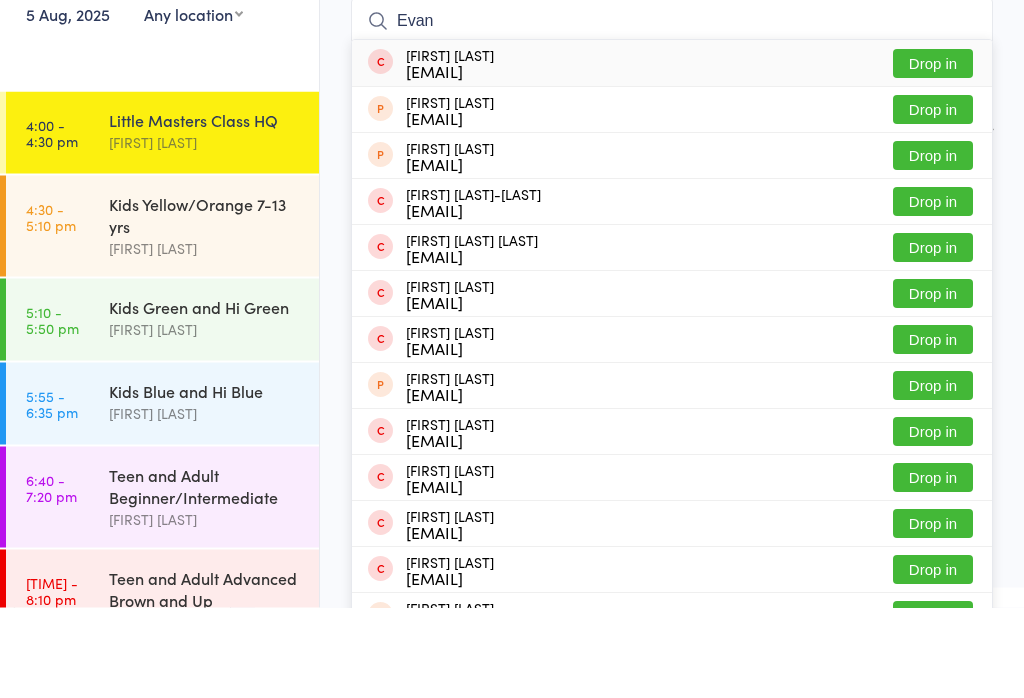 type on "Evan" 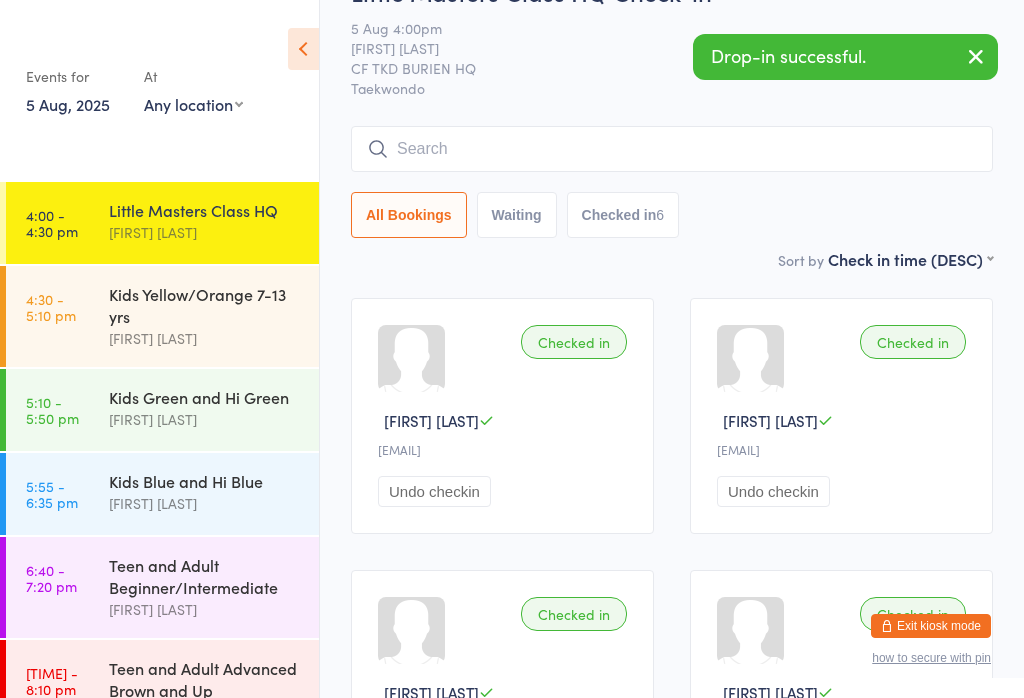 scroll, scrollTop: 50, scrollLeft: 0, axis: vertical 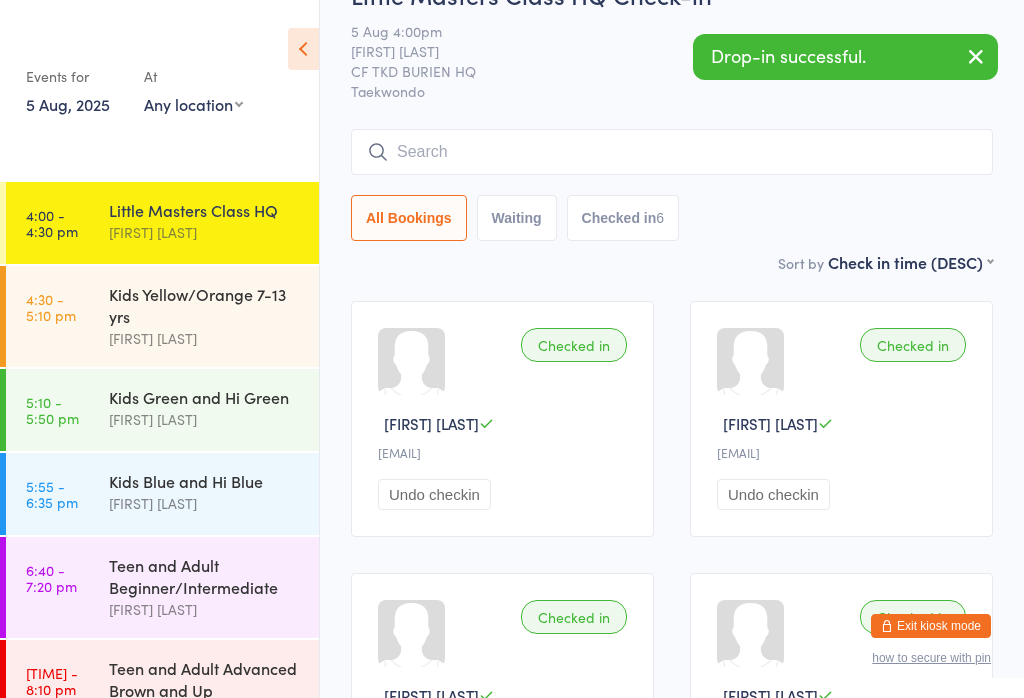 click at bounding box center (672, 152) 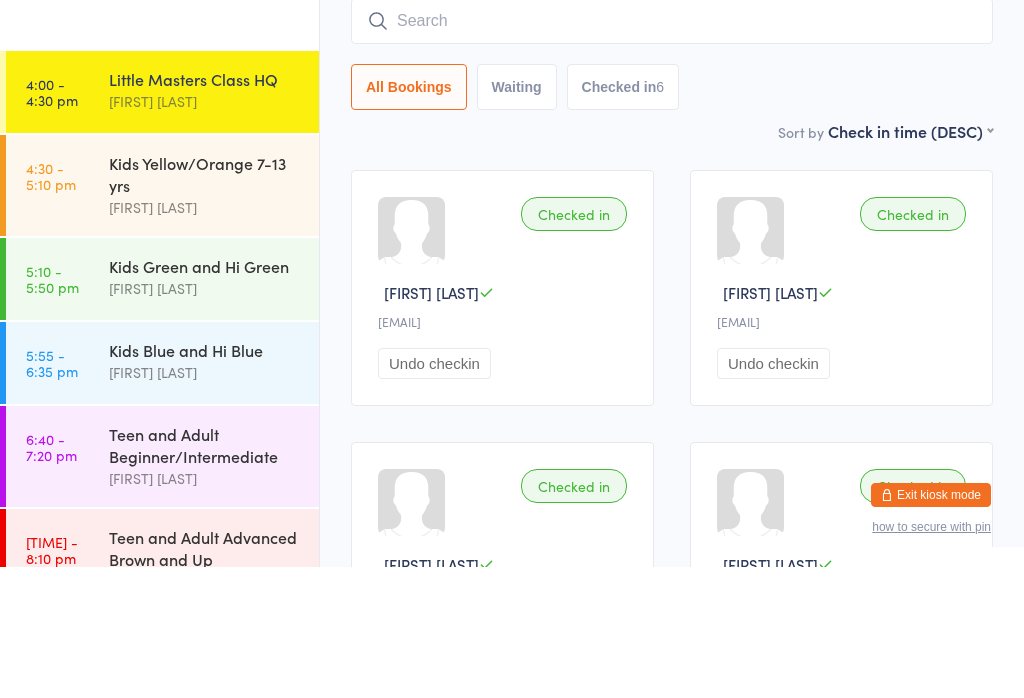 click on "[FIRST] [LAST]" at bounding box center [205, 338] 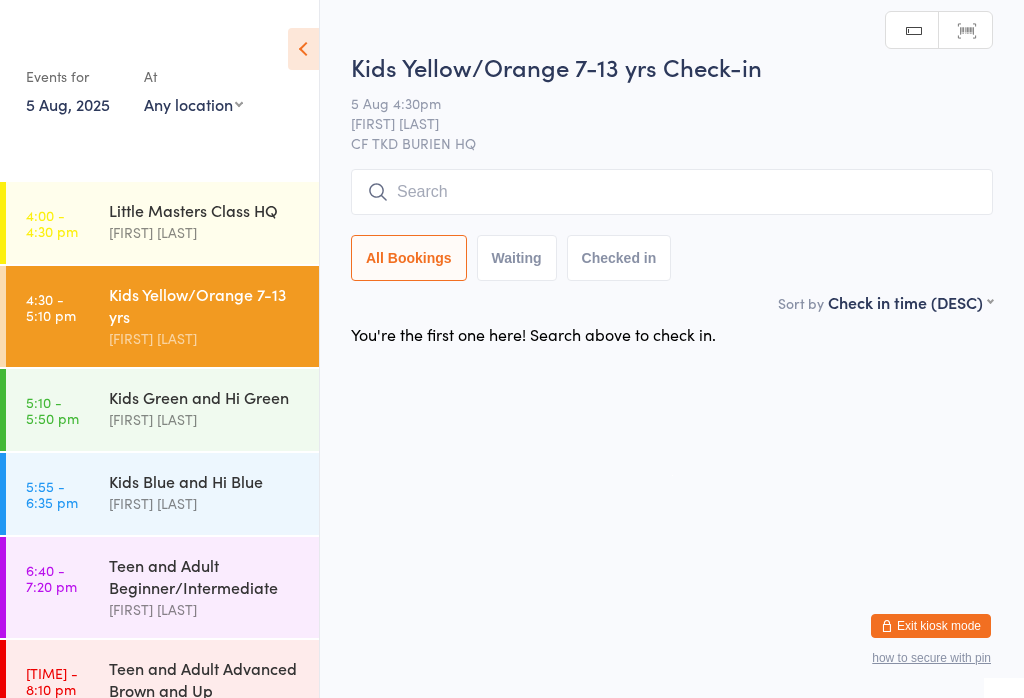 click at bounding box center [672, 192] 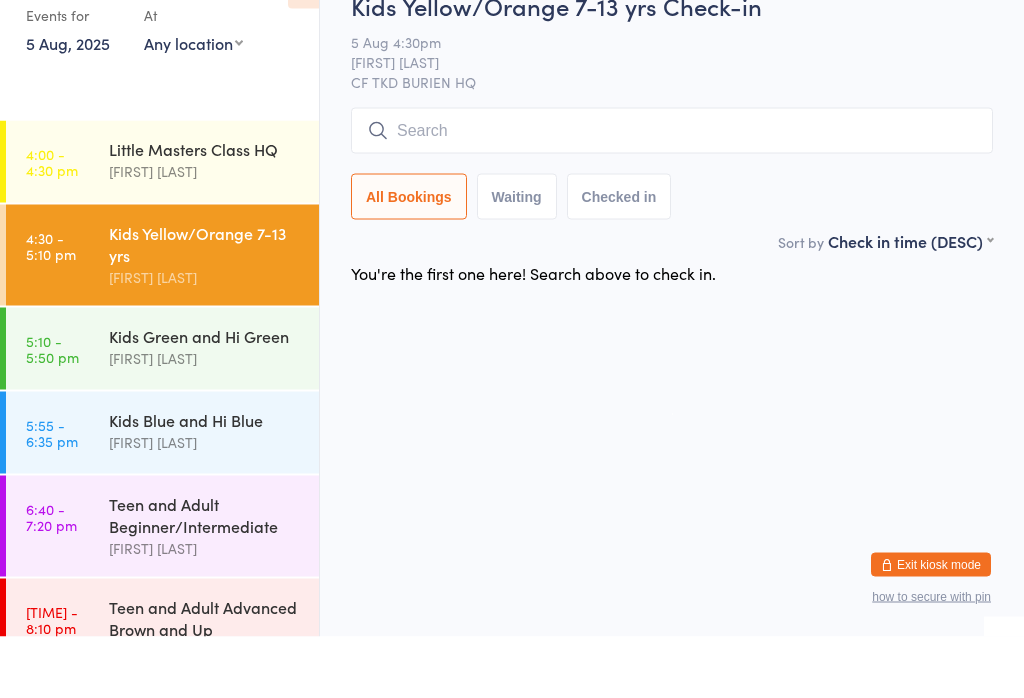 click on "Little Masters Class HQ" at bounding box center (205, 210) 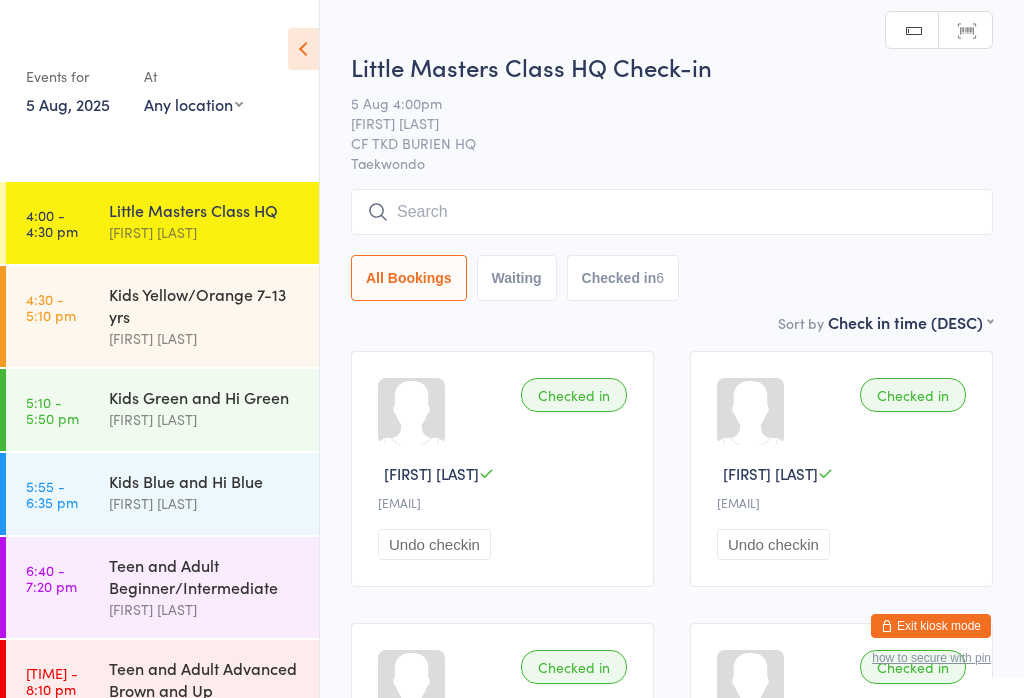 click at bounding box center (672, 212) 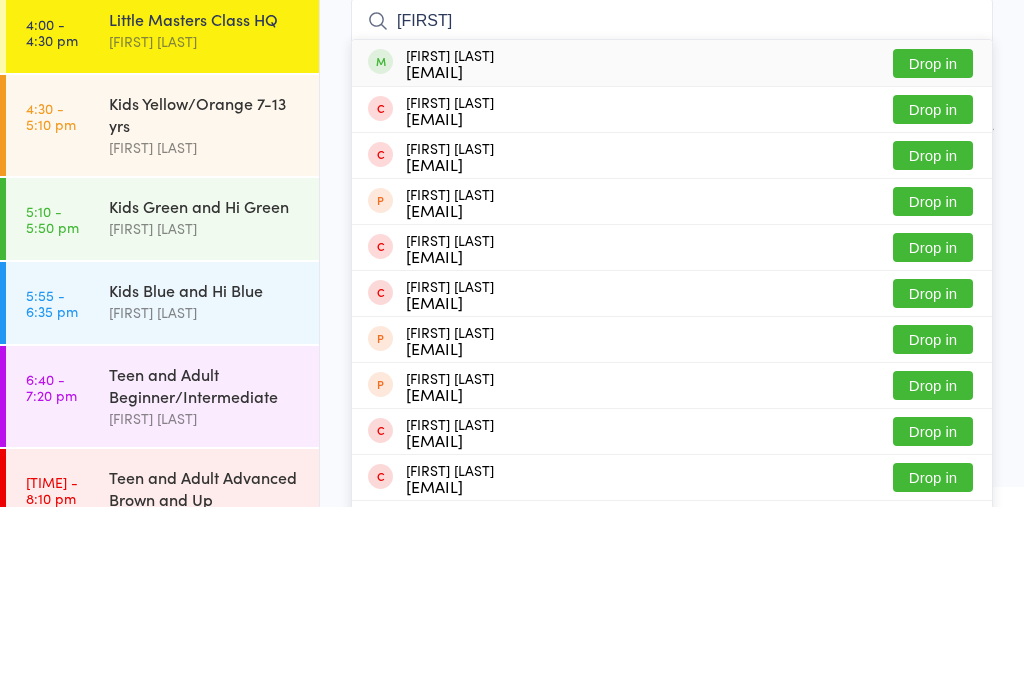 type on "[FIRST]" 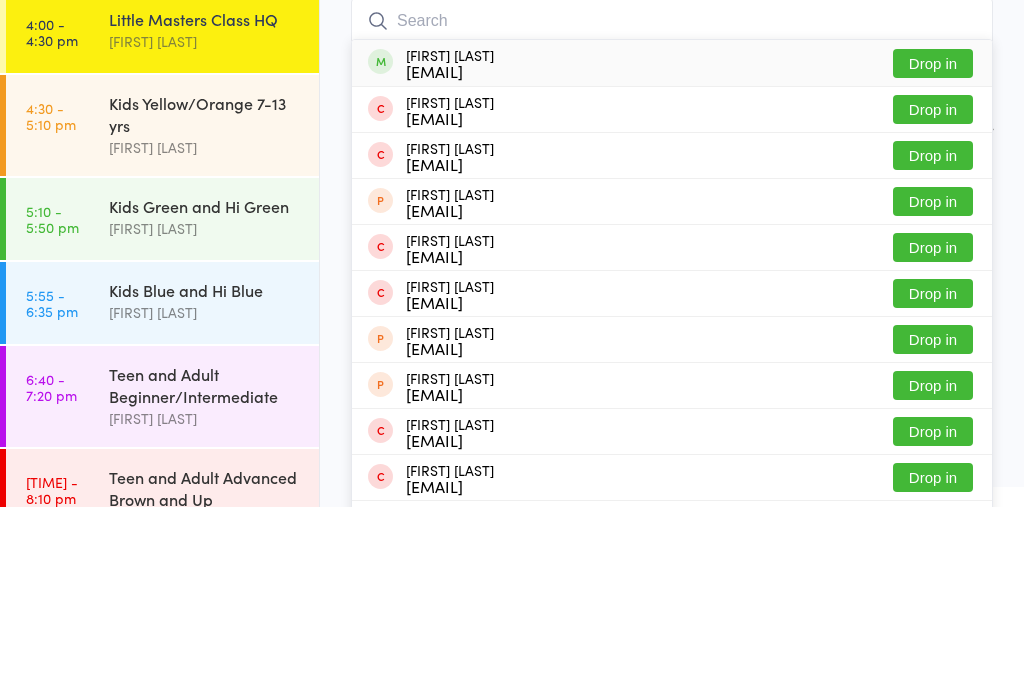 scroll, scrollTop: 191, scrollLeft: 0, axis: vertical 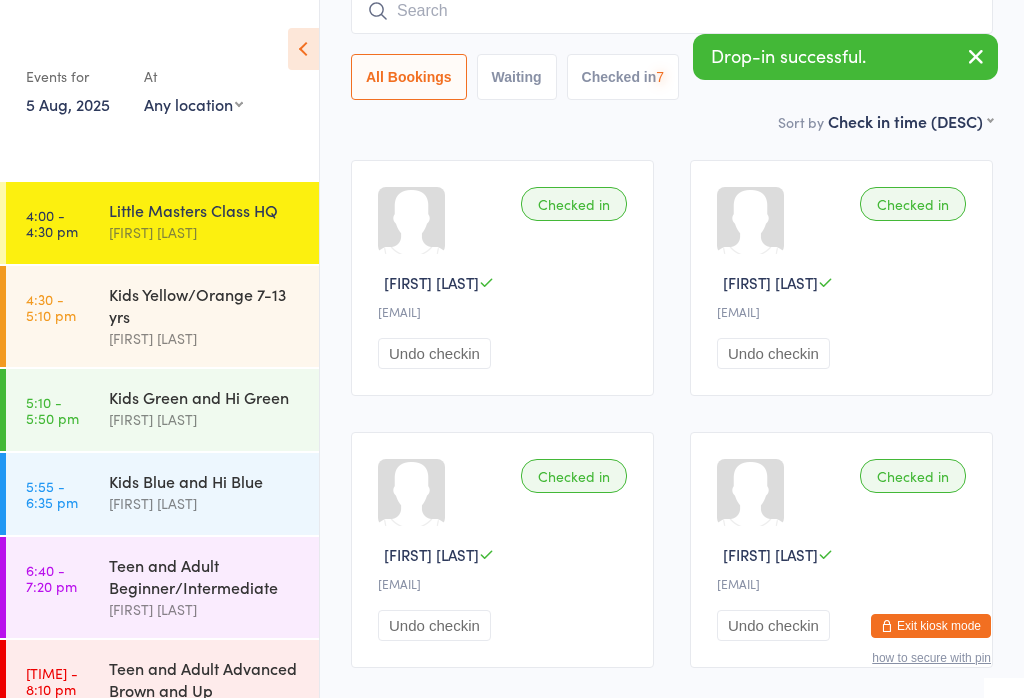 click on "Kids Yellow/Orange 7-13 yrs" at bounding box center [205, 305] 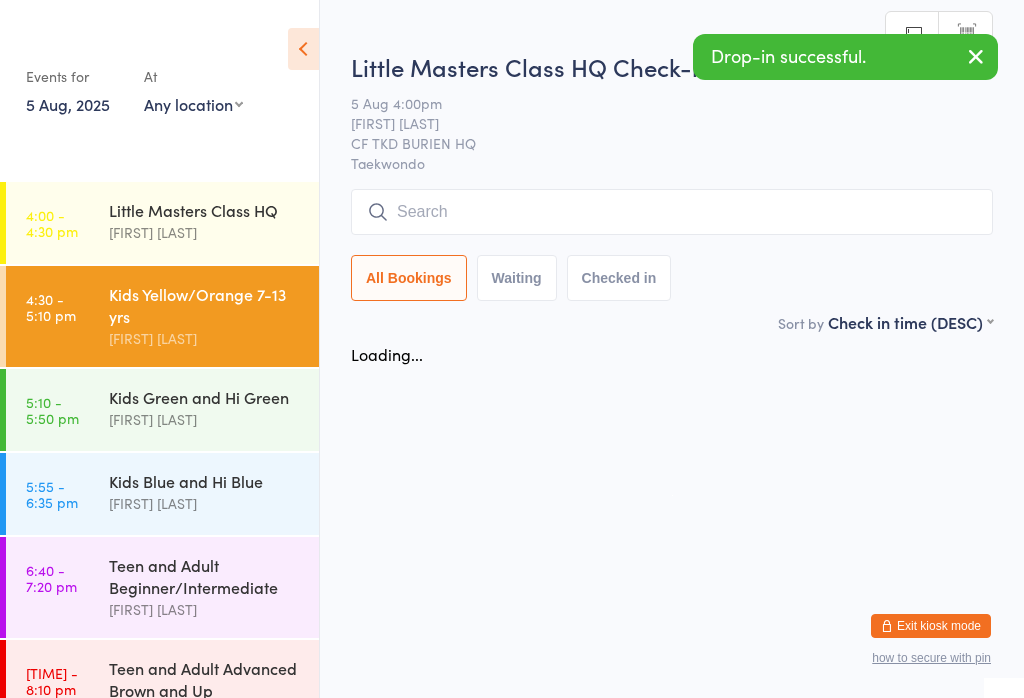scroll, scrollTop: 0, scrollLeft: 0, axis: both 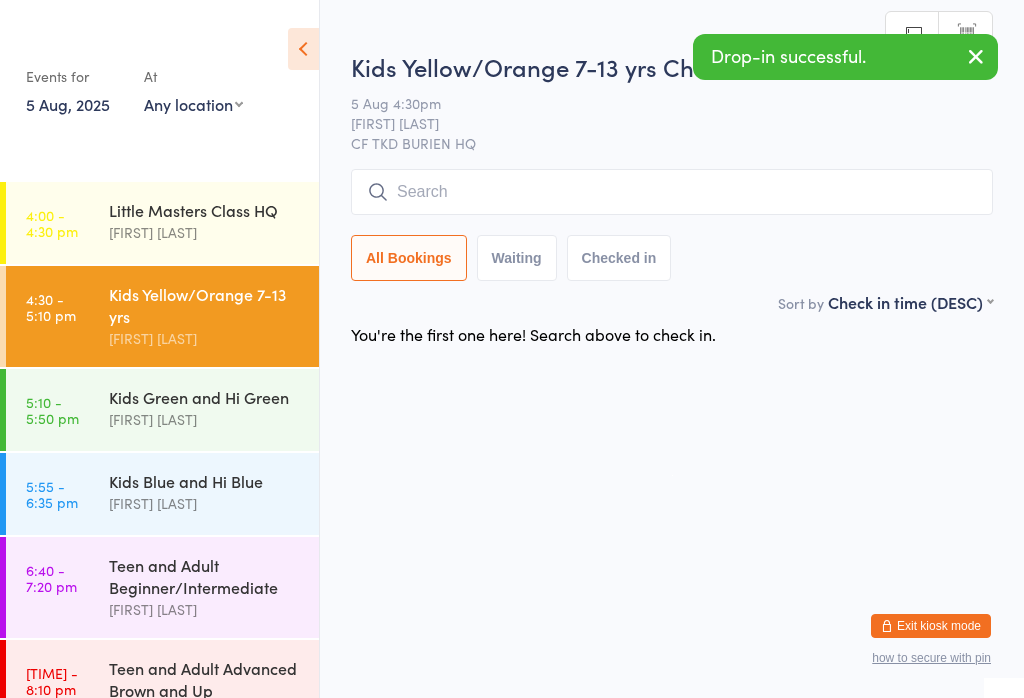 click at bounding box center [672, 192] 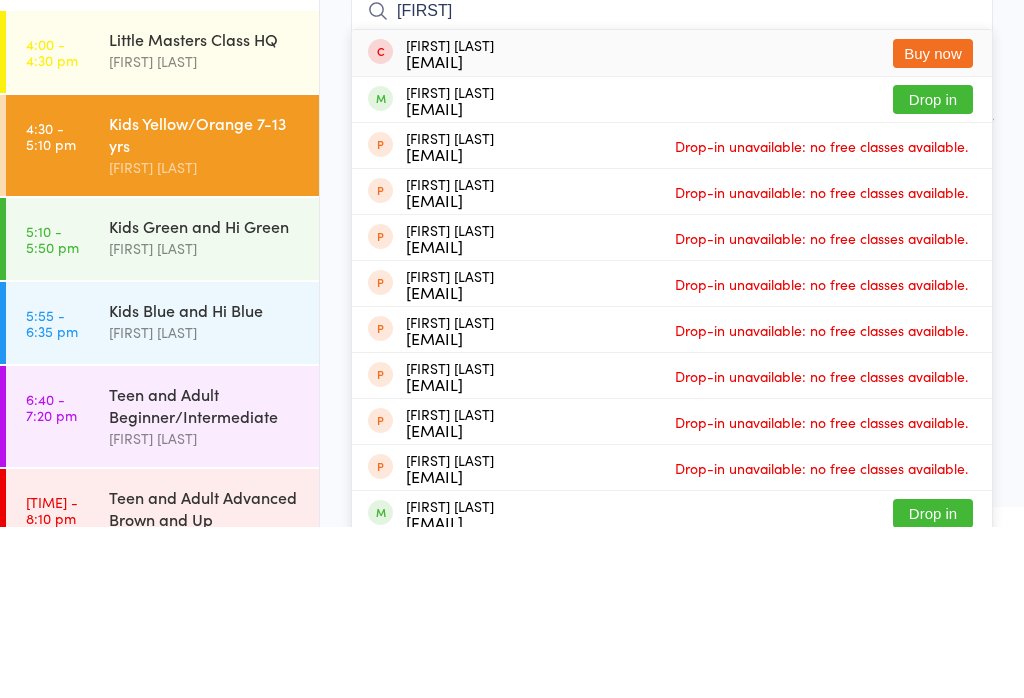 type on "[FIRST]" 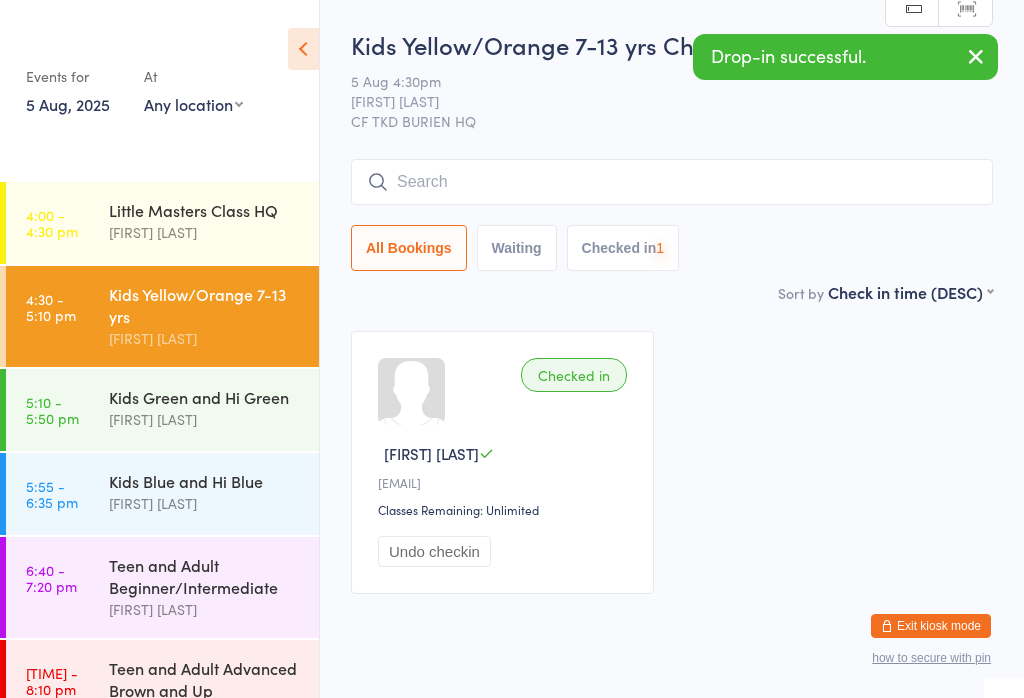 click at bounding box center [672, 182] 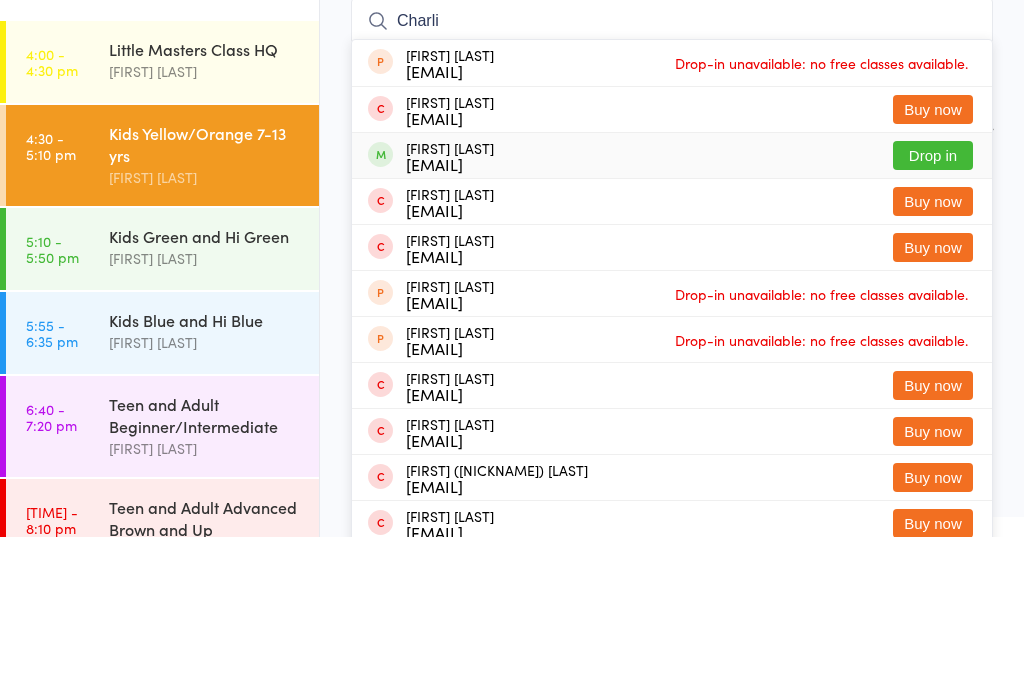 type on "Charli" 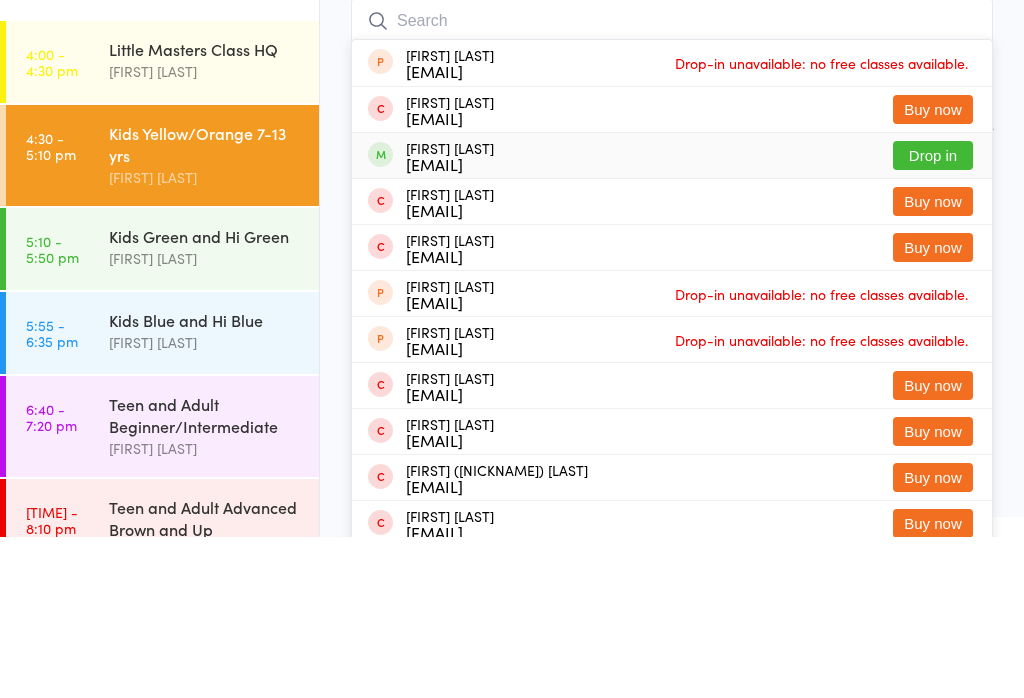 scroll, scrollTop: 55, scrollLeft: 0, axis: vertical 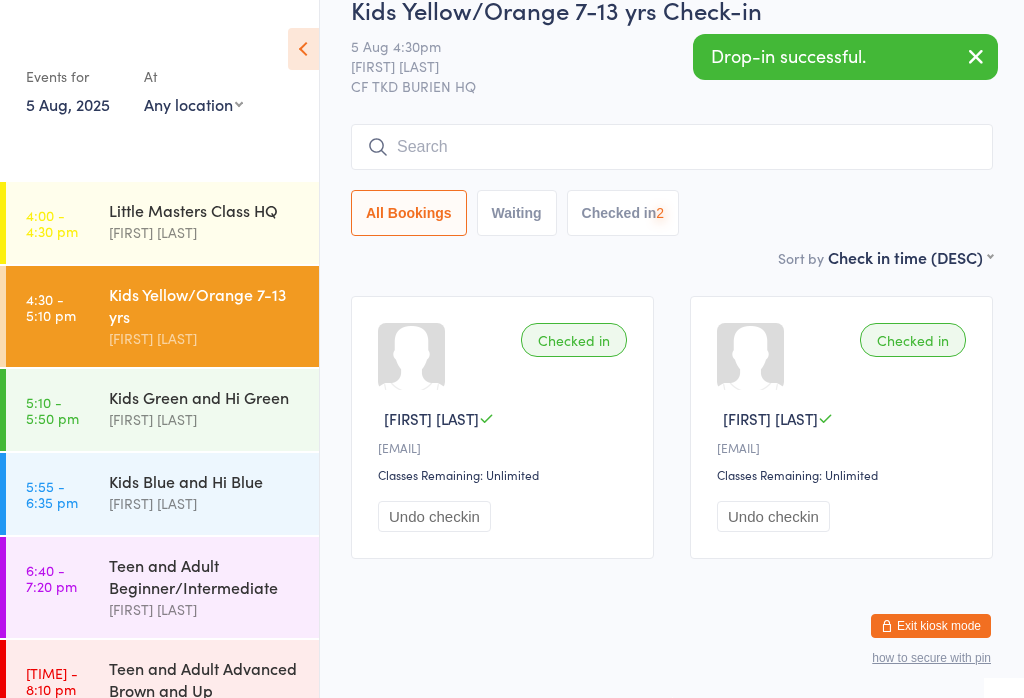 click at bounding box center (672, 147) 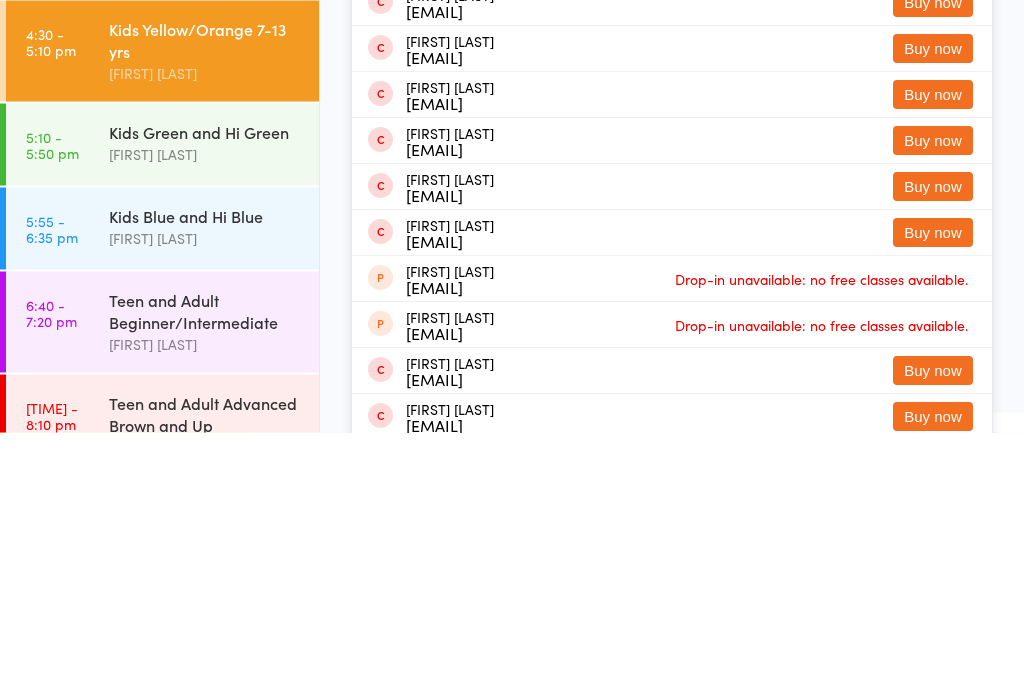 scroll, scrollTop: 24, scrollLeft: 0, axis: vertical 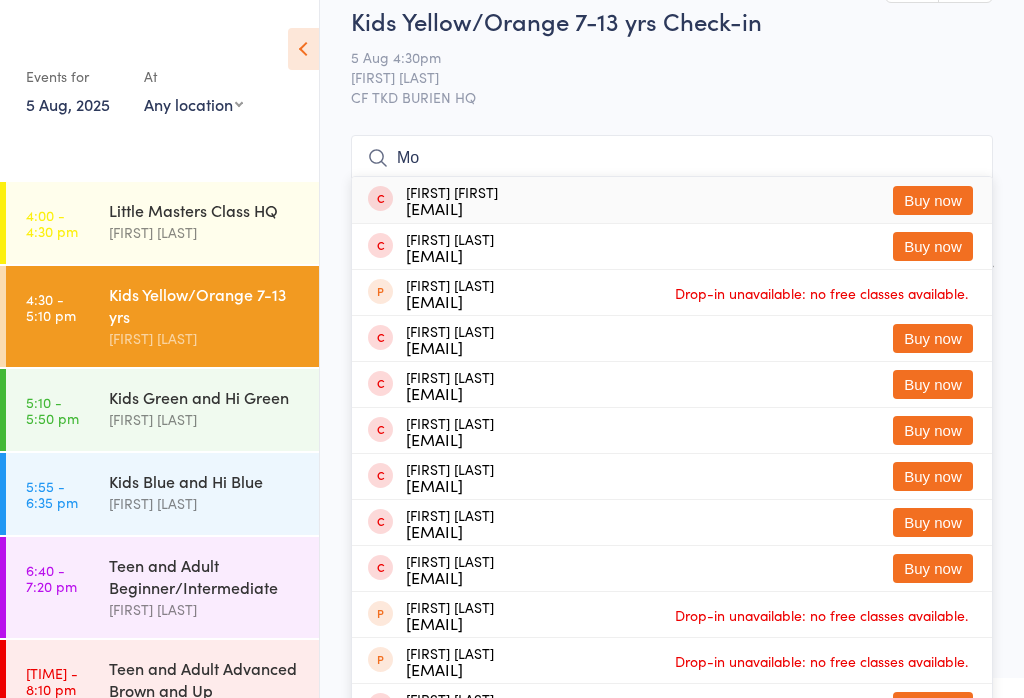 type on "M" 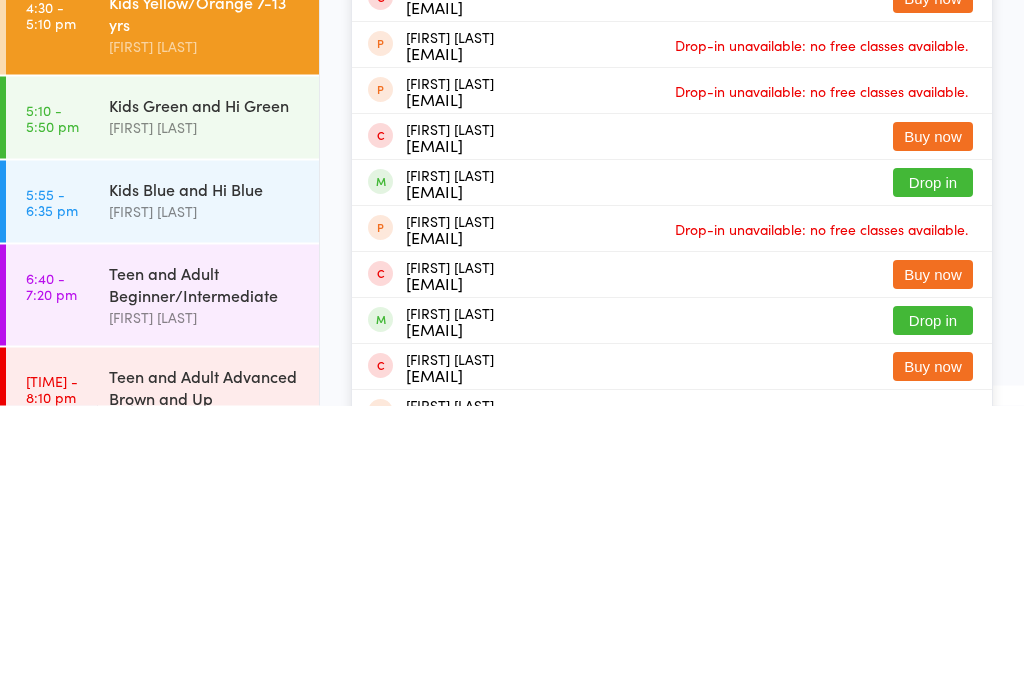 scroll, scrollTop: 196, scrollLeft: 0, axis: vertical 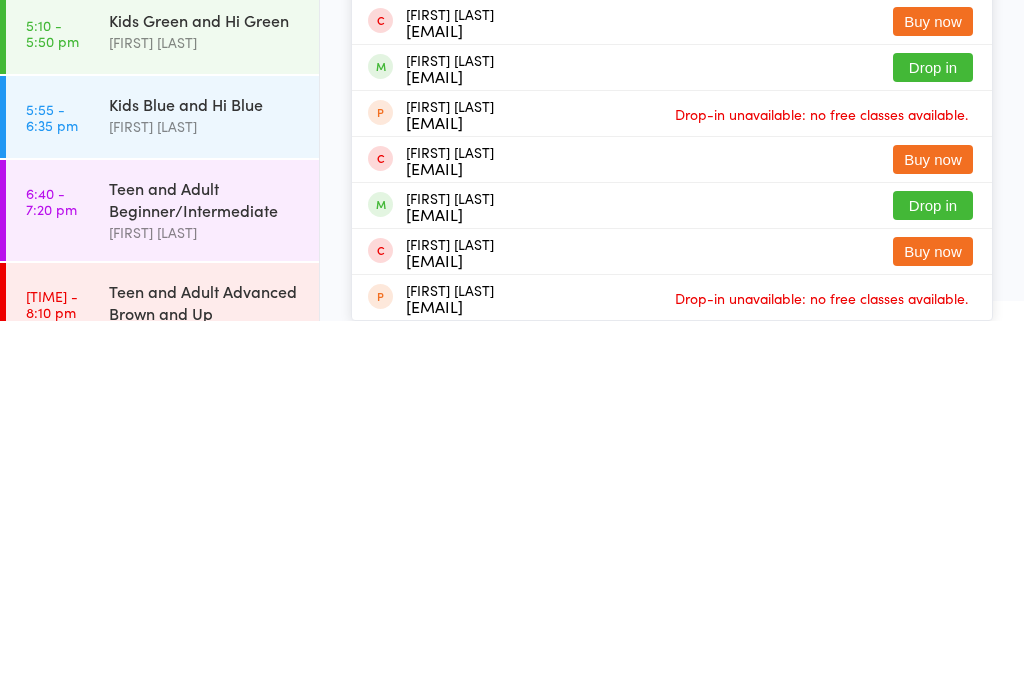 type on "[FIRST]" 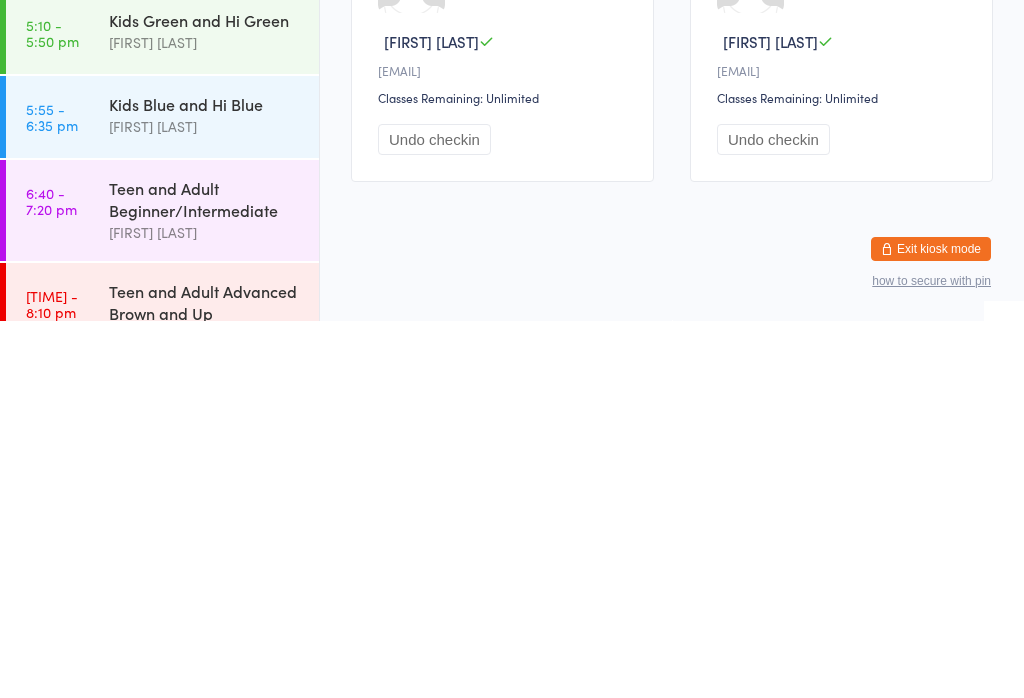 scroll, scrollTop: 24, scrollLeft: 0, axis: vertical 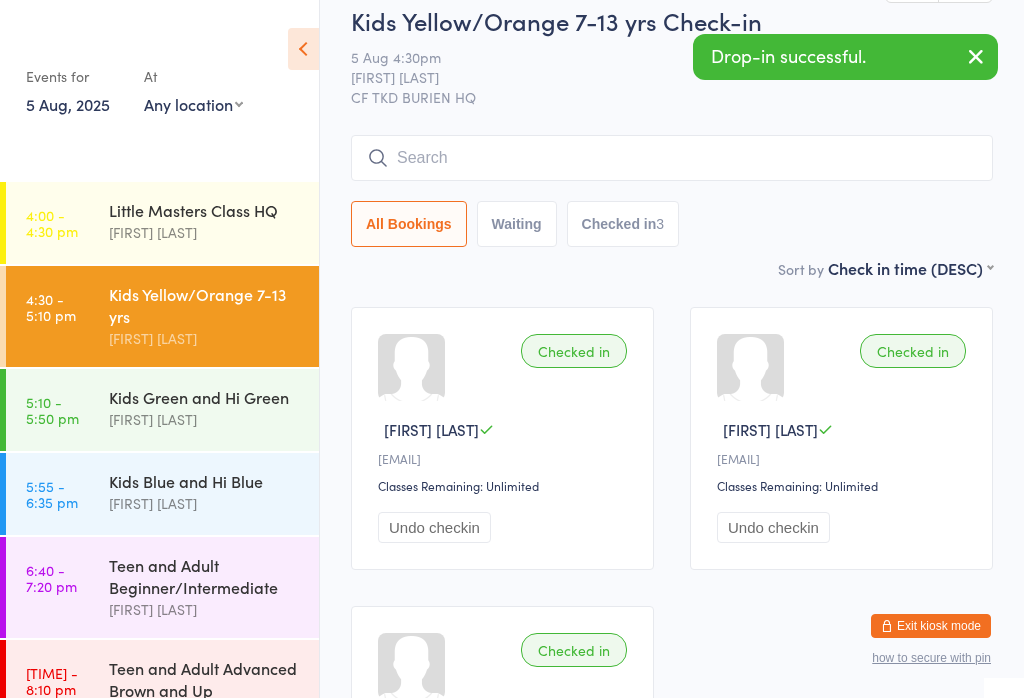 click at bounding box center [672, 158] 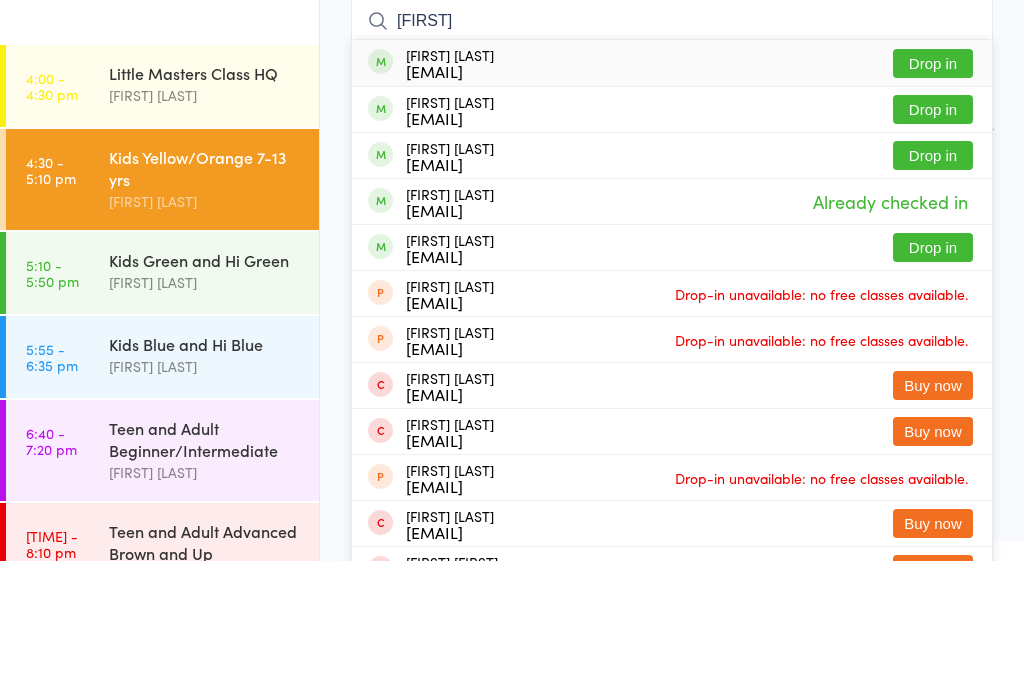 type on "[FIRST]" 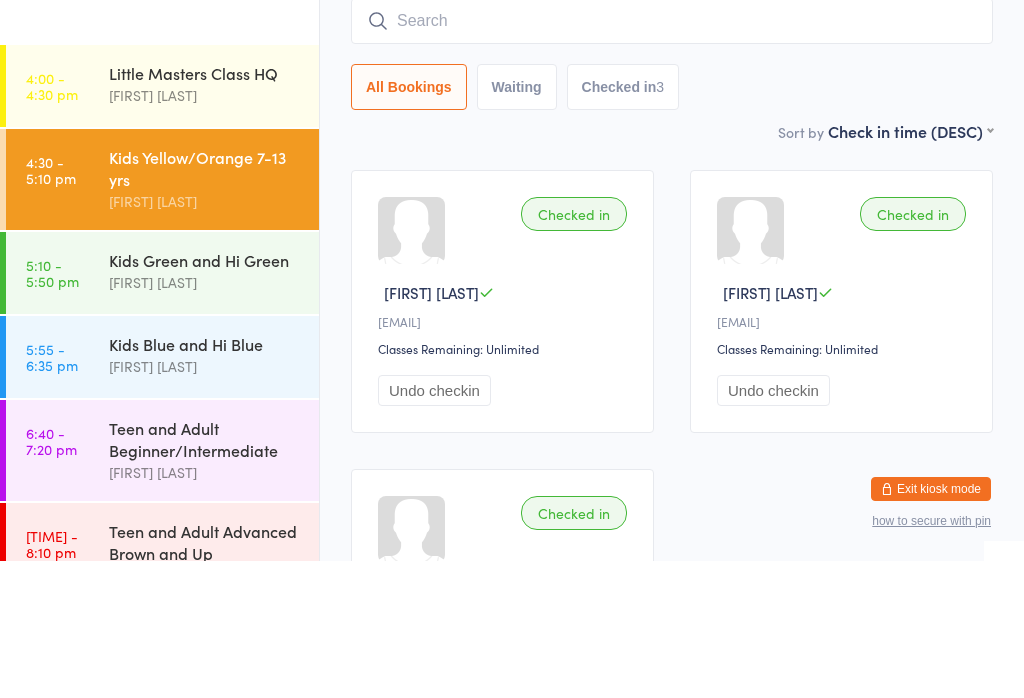scroll, scrollTop: 161, scrollLeft: 0, axis: vertical 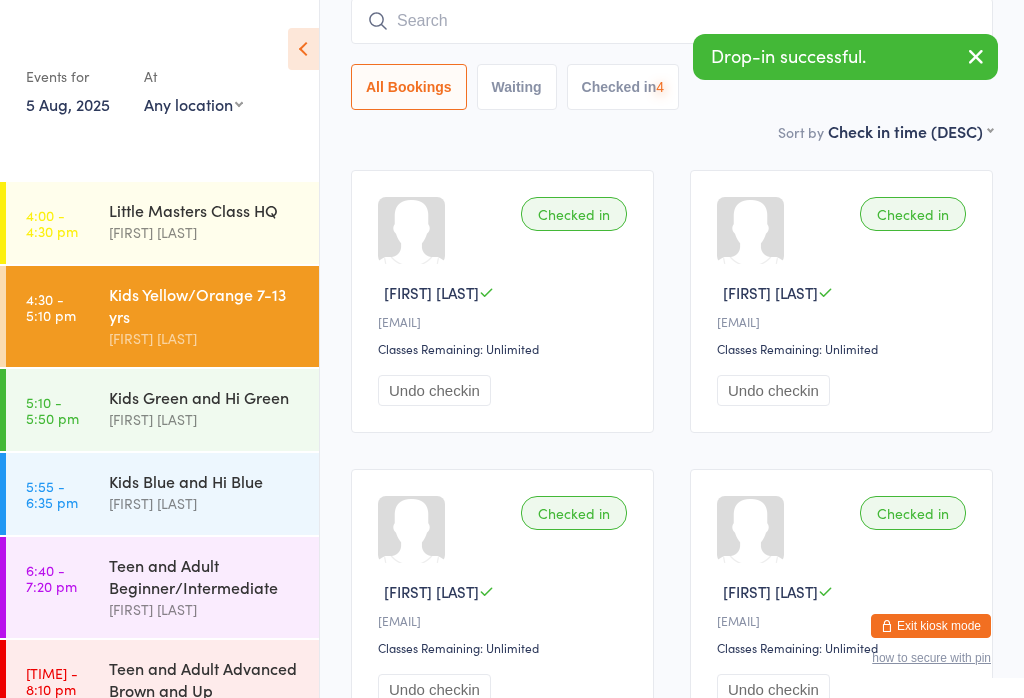 click at bounding box center (672, 21) 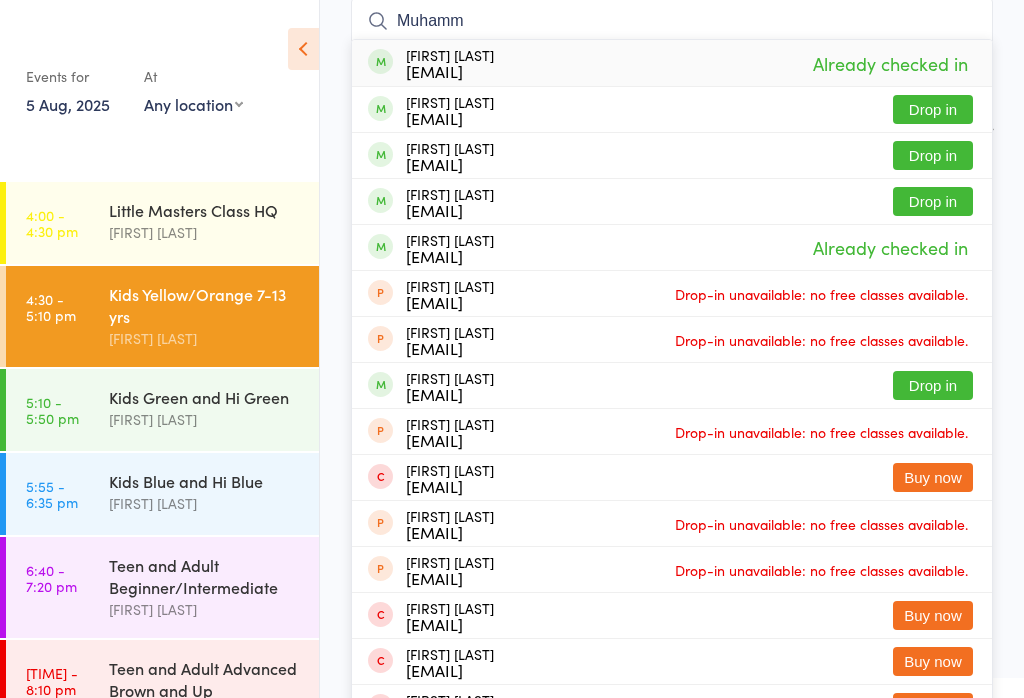 type on "Muhamm" 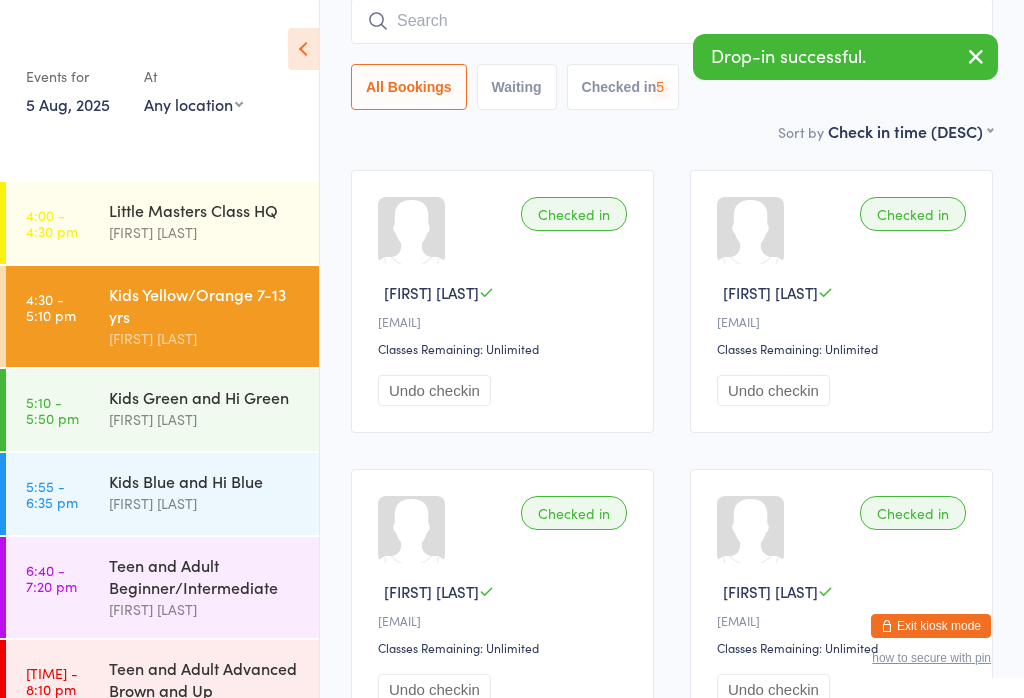 click at bounding box center (672, 21) 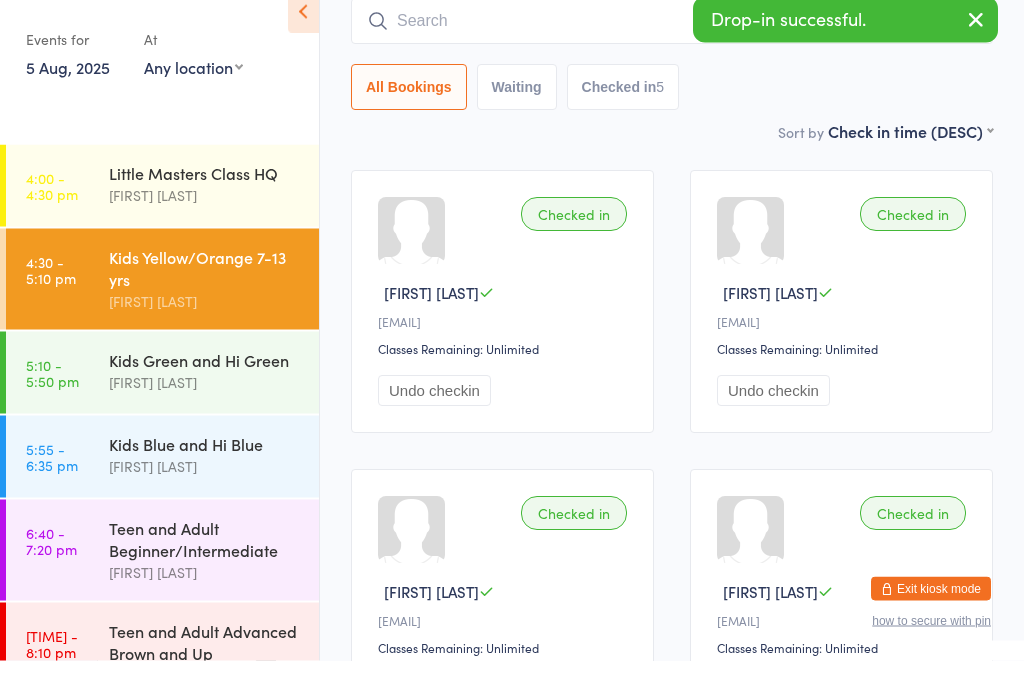 scroll, scrollTop: 104, scrollLeft: 0, axis: vertical 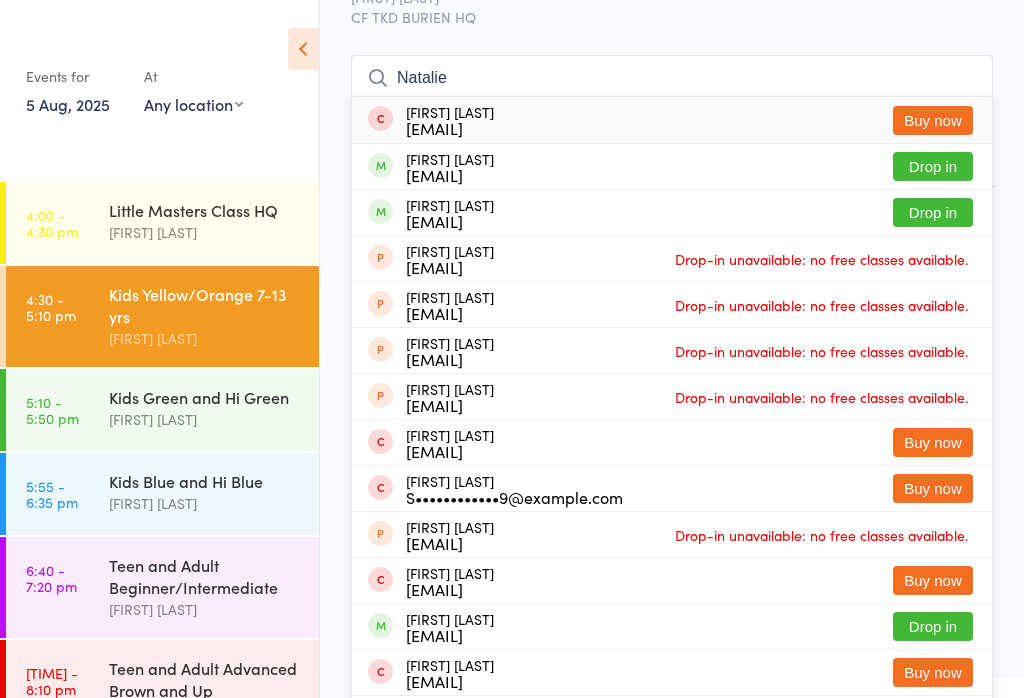 type on "Natalie" 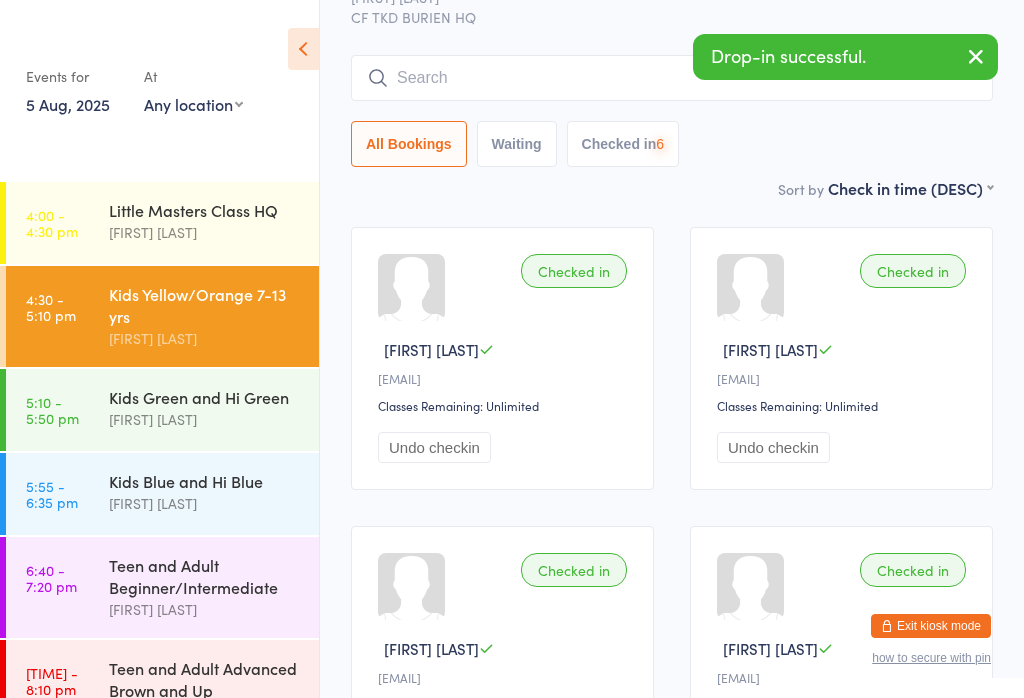 click at bounding box center (672, 78) 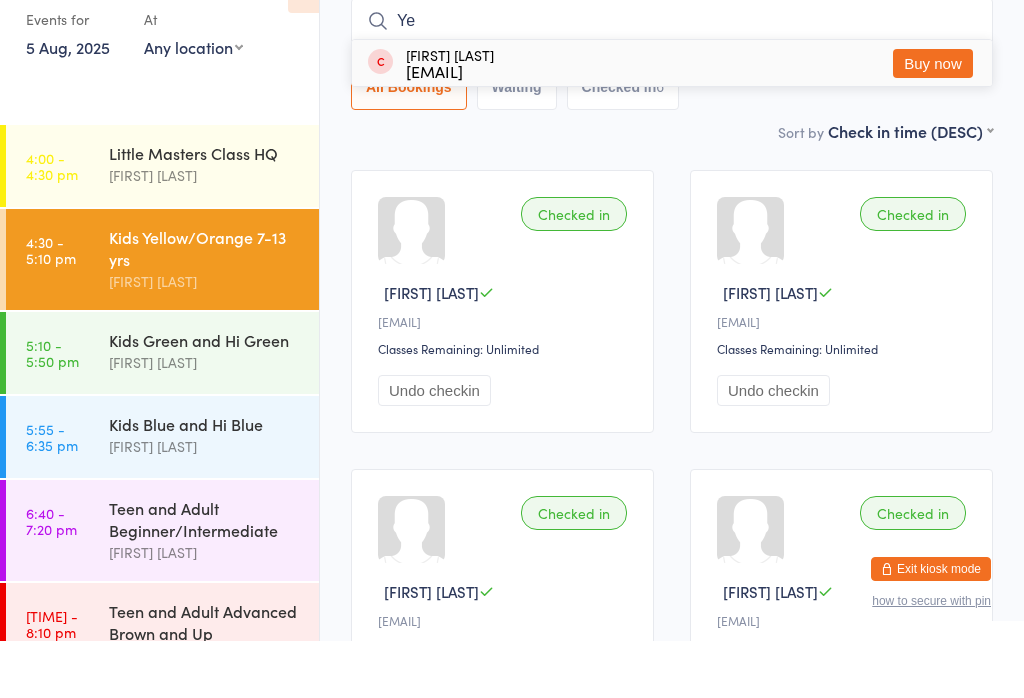 type on "Y" 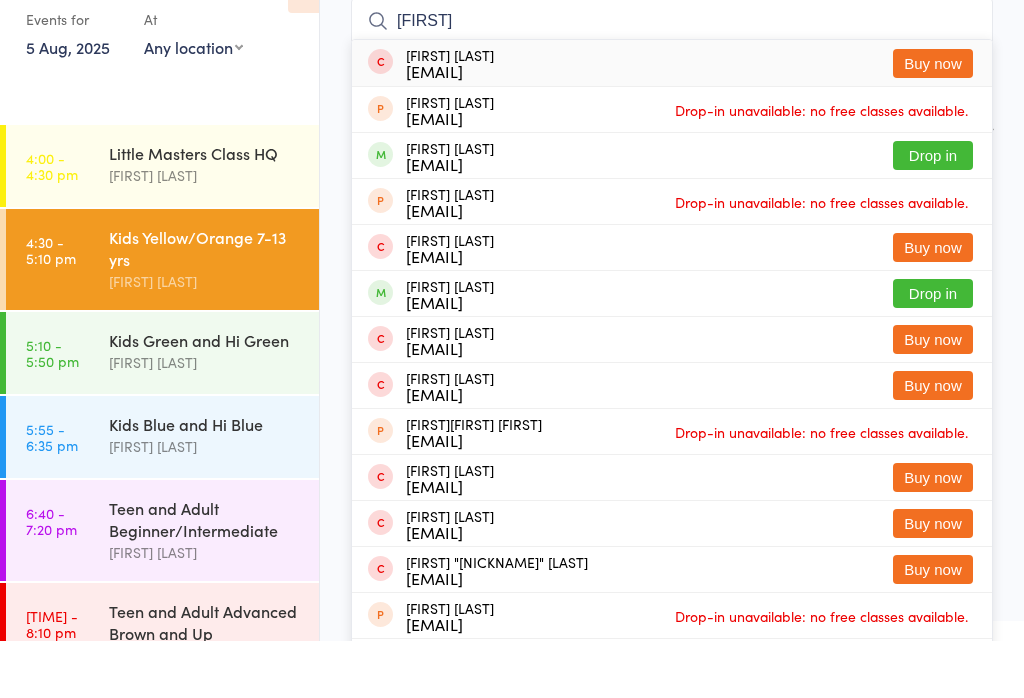 type on "[FIRST]" 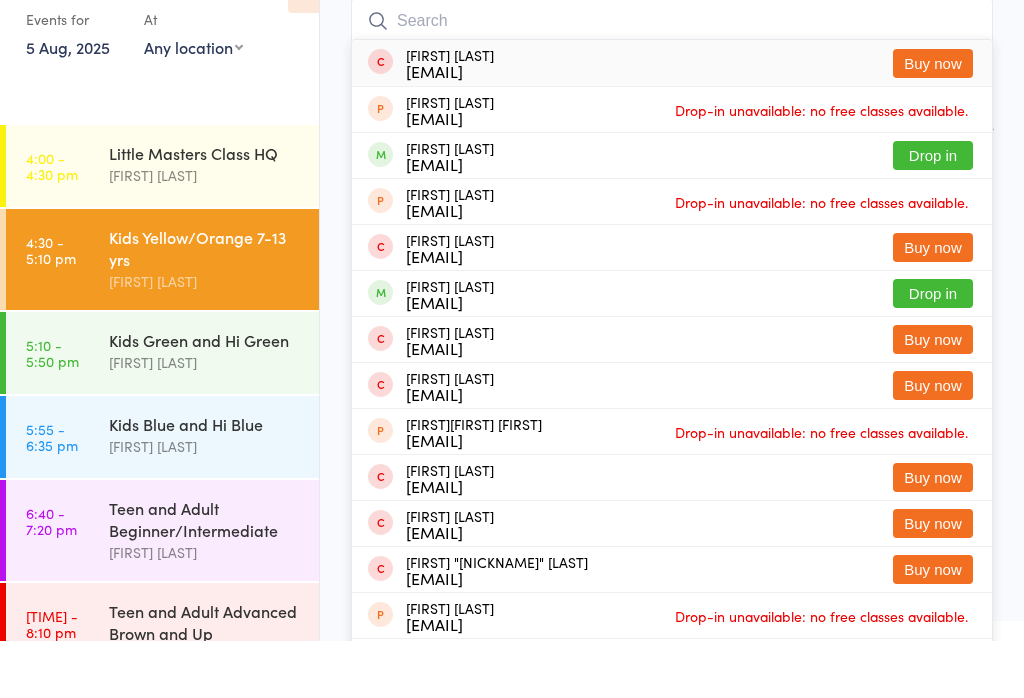 scroll, scrollTop: 161, scrollLeft: 0, axis: vertical 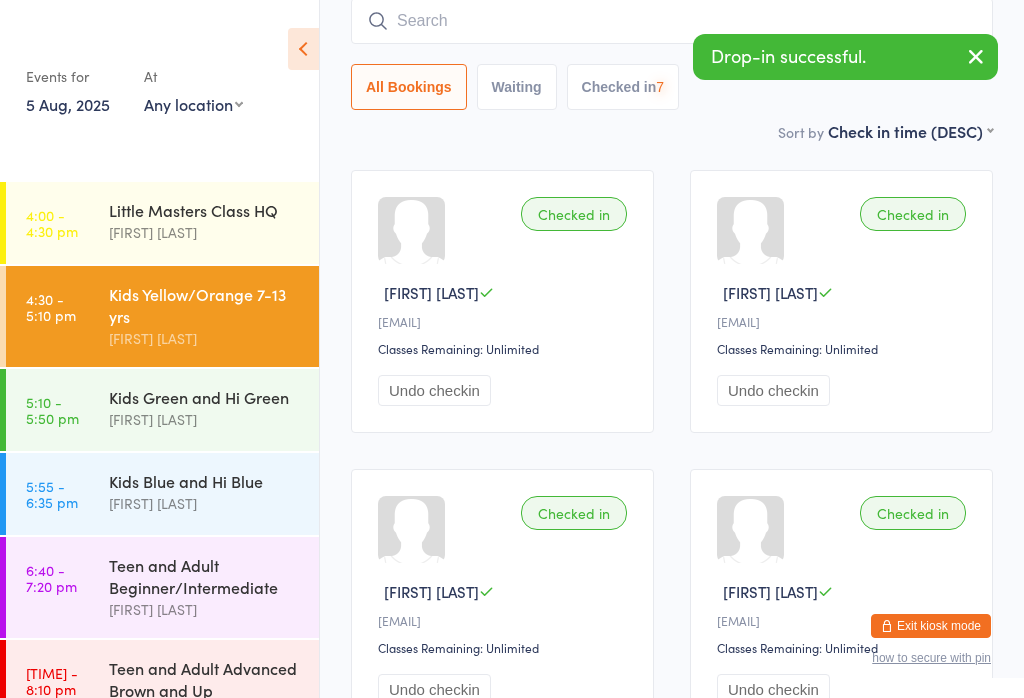 click at bounding box center [672, 21] 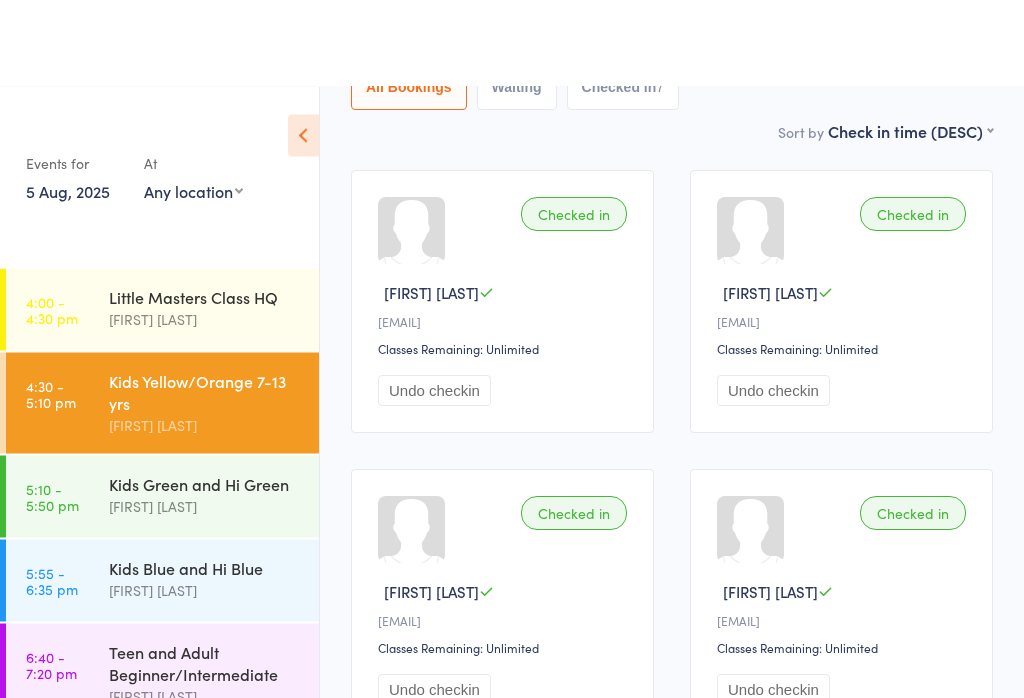 scroll, scrollTop: 0, scrollLeft: 0, axis: both 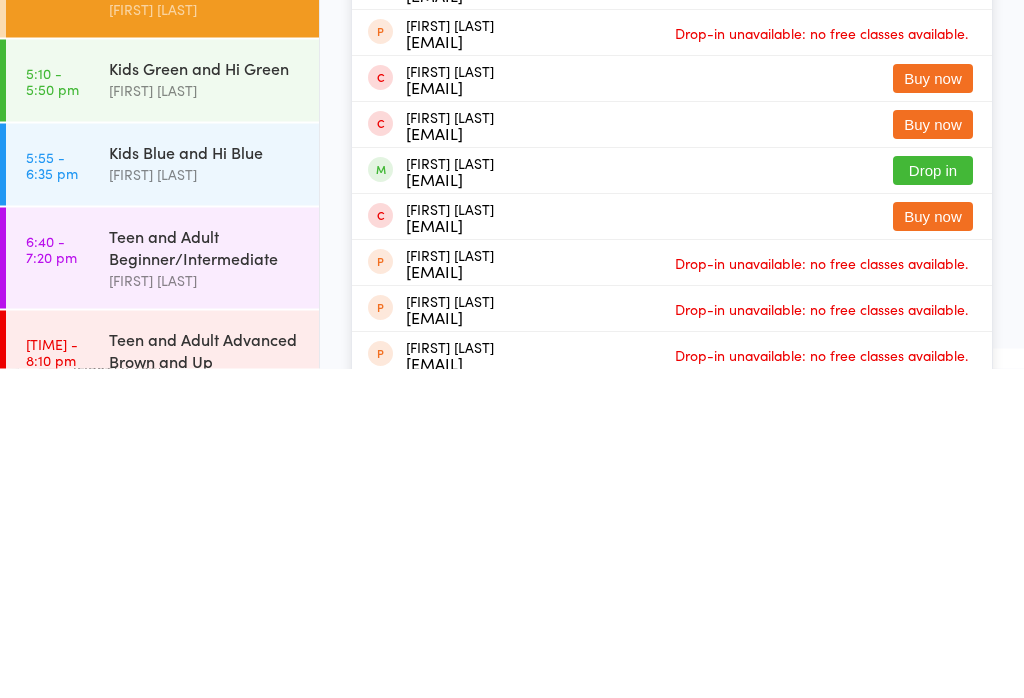 type on "Aden" 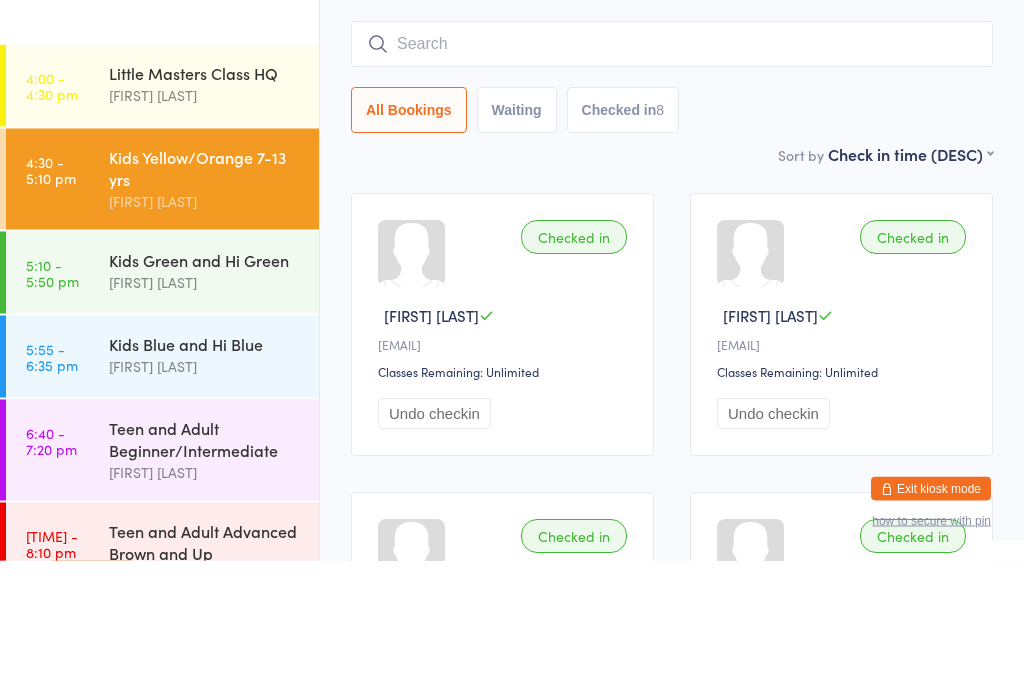 click on "All Bookings Waiting Checked in 8" at bounding box center [672, 248] 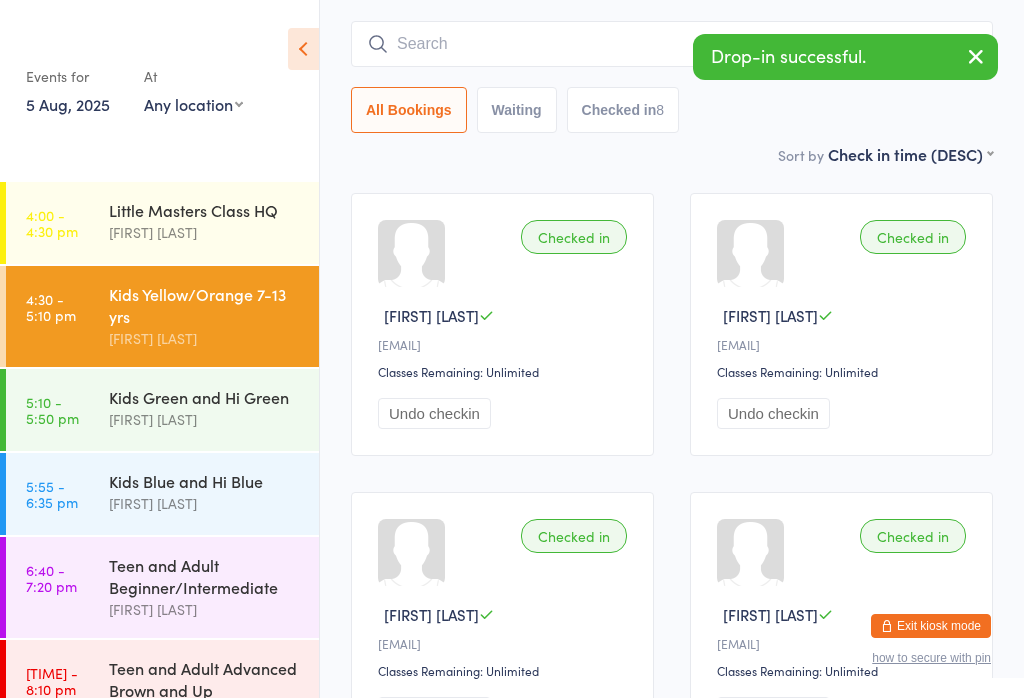 click on "[FIRST] [LAST]" at bounding box center (205, 419) 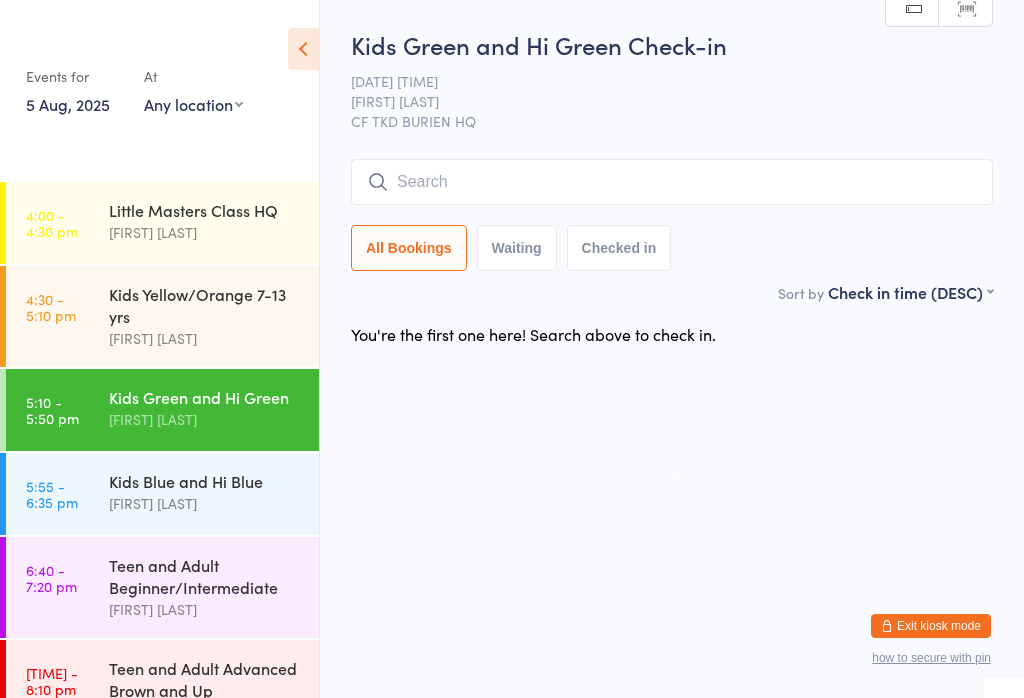click on "You have now entered Kiosk Mode. Members will be able to check themselves in using the search field below. Click "Exit kiosk mode" below to exit Kiosk Mode at any time. Drop-in successful. Events for 5 Aug, 2025 5 Aug, 2025
August 2025
Sun Mon Tue Wed Thu Fri Sat
31
27
28
29
30
31
01
02
32
03
04
05
06
07
08
09
33
10
11
12
13
14
15
16
34
17
18
19
20
21
22" at bounding box center [512, 349] 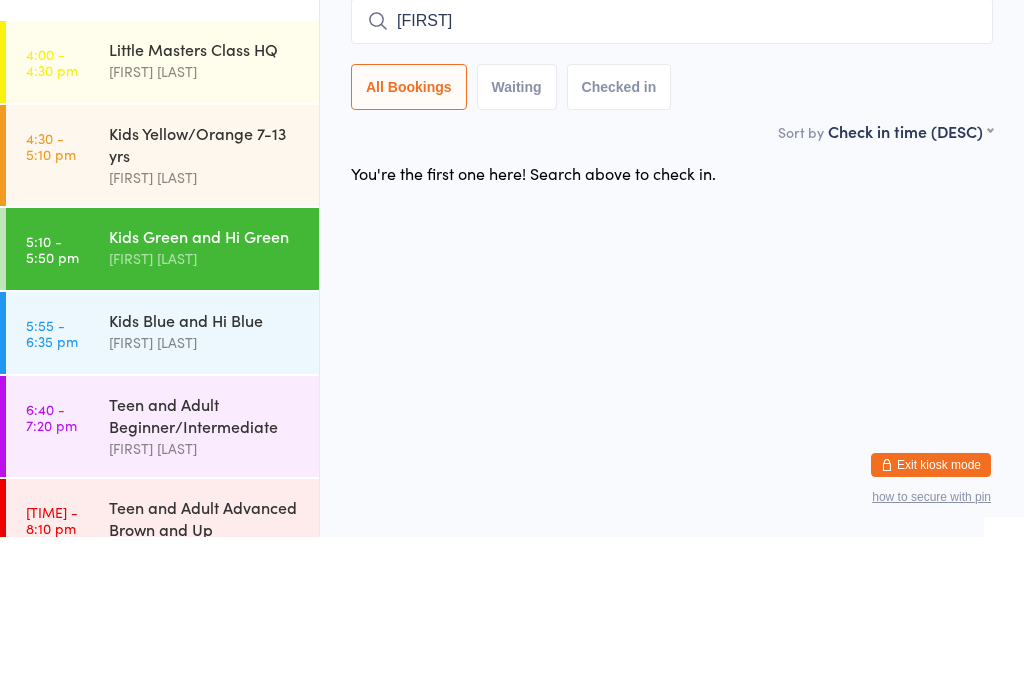 type on "[FIRST]" 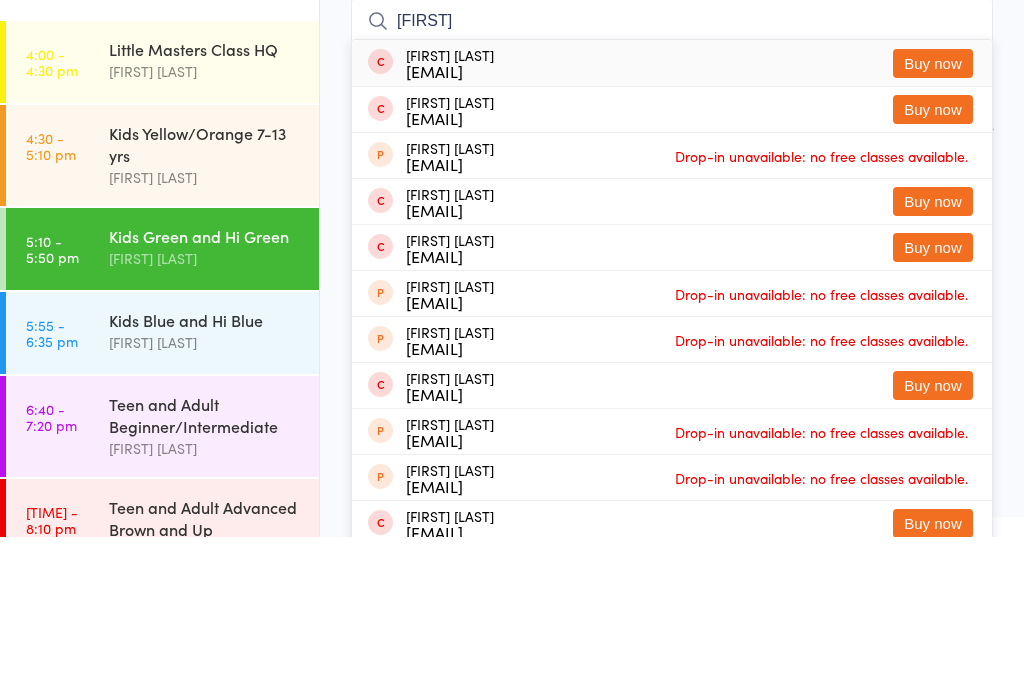 click on "Buy now" at bounding box center [933, 224] 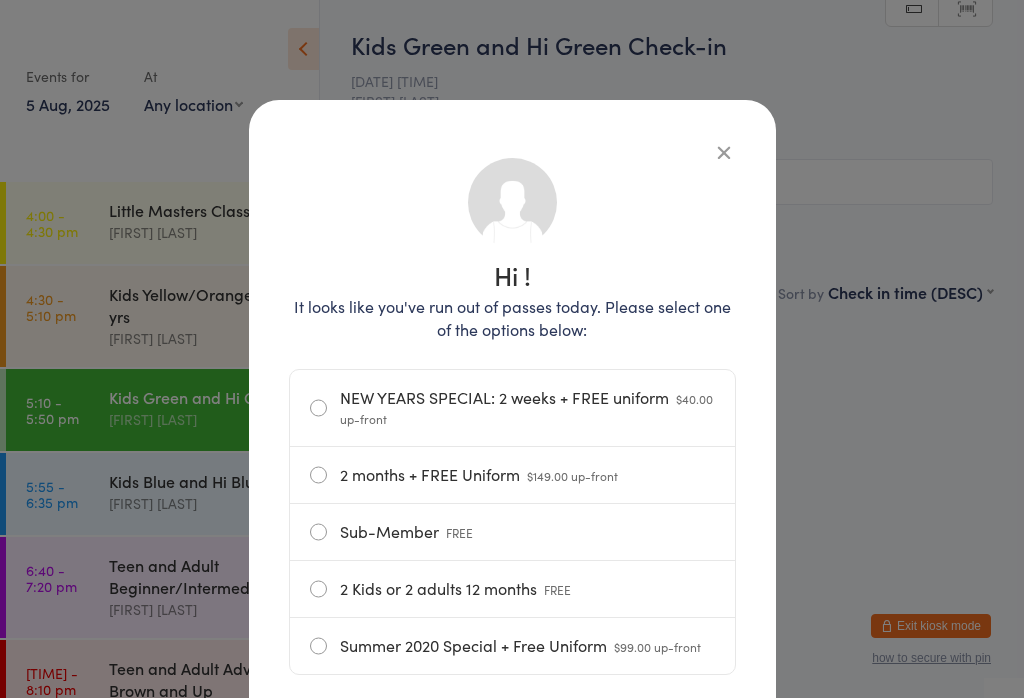 click on "Hi [FIRST]! It looks like you've run out of passes today. Please select one of the options below: NEW YEARS SPECIAL: 2 weeks + FREE uniform $40.00 up-front 2 months + FREE Uniform $149.00 up-front Sub-Member FREE 2 Kids or 2 adults 12 months FREE Summer 2020 Special + Free Uniform $99.00 up-front No thanks, I don't want to attend" at bounding box center [512, 437] 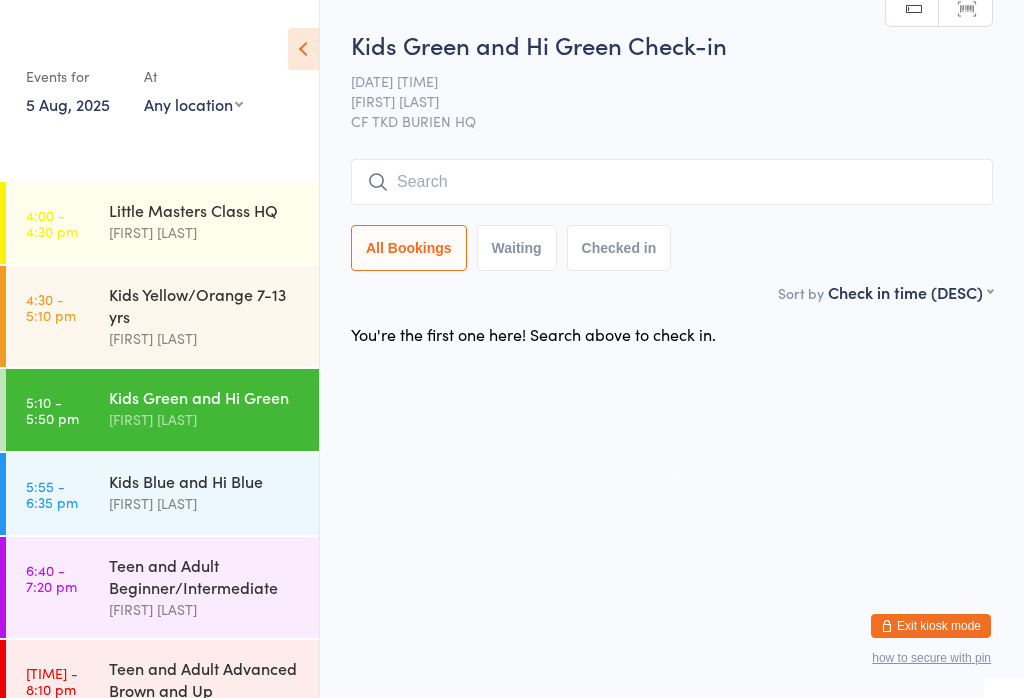 click at bounding box center [672, 182] 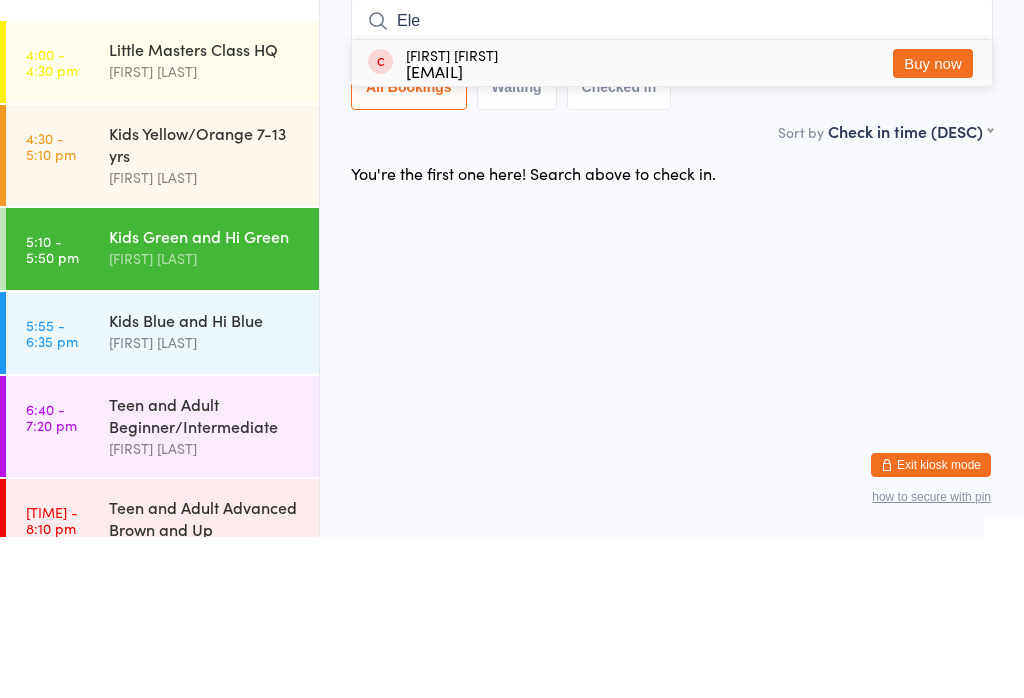 type on "[FIRST]" 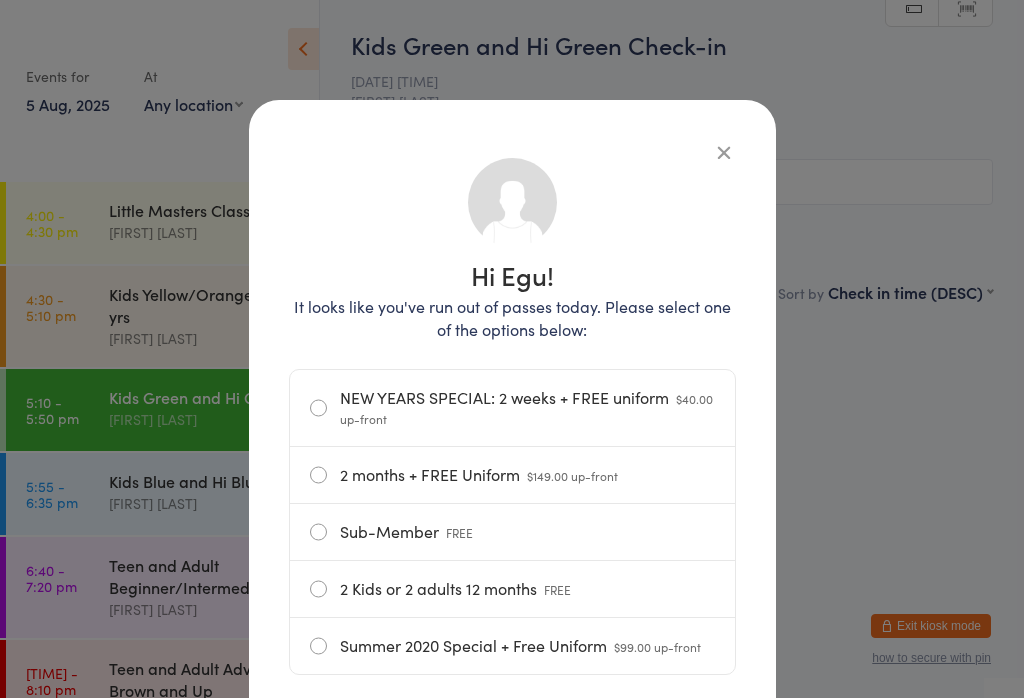 click at bounding box center (724, 152) 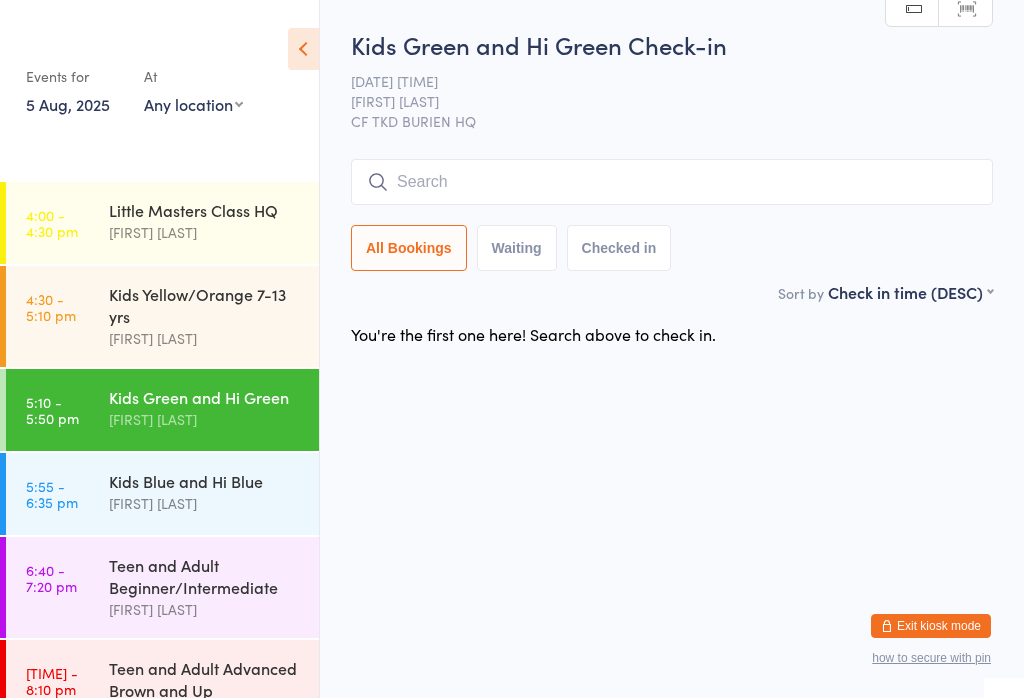 click at bounding box center (672, 182) 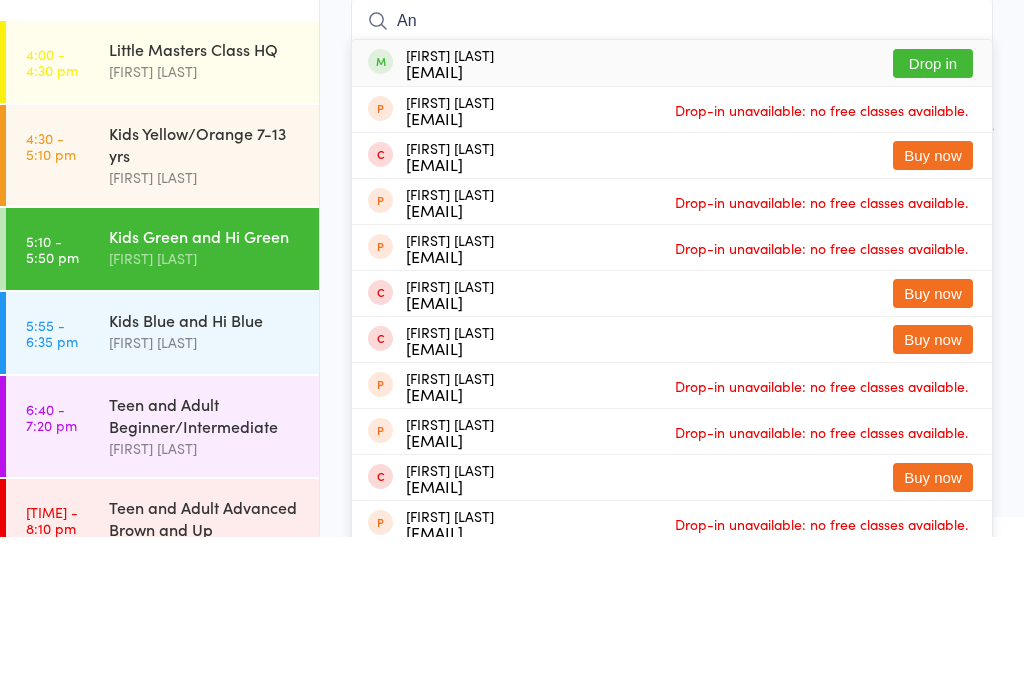 type on "An" 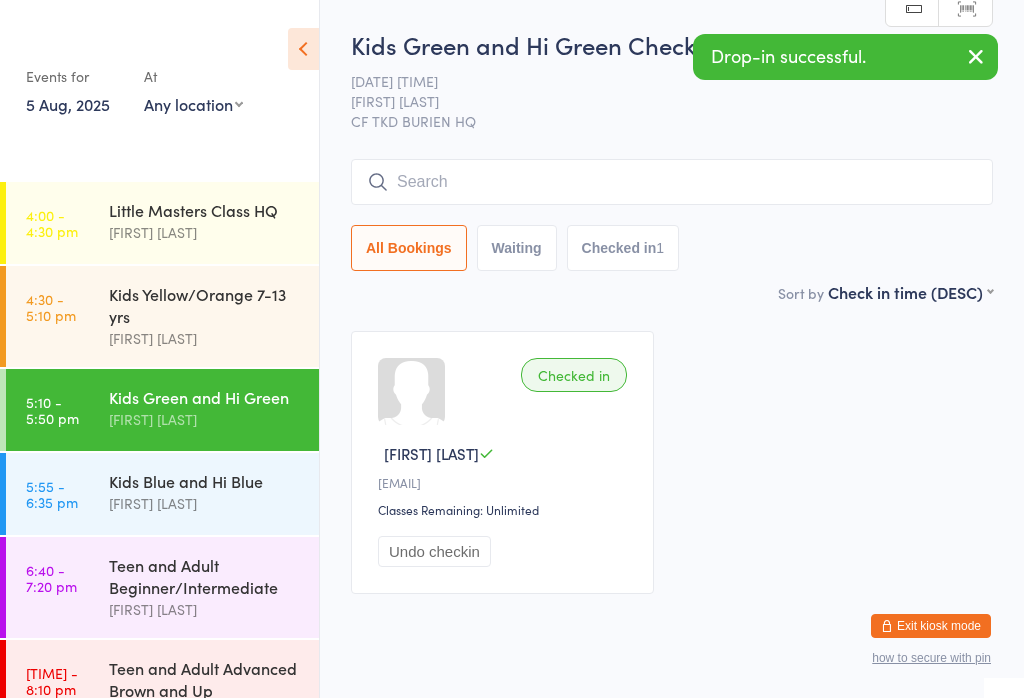 click at bounding box center (672, 182) 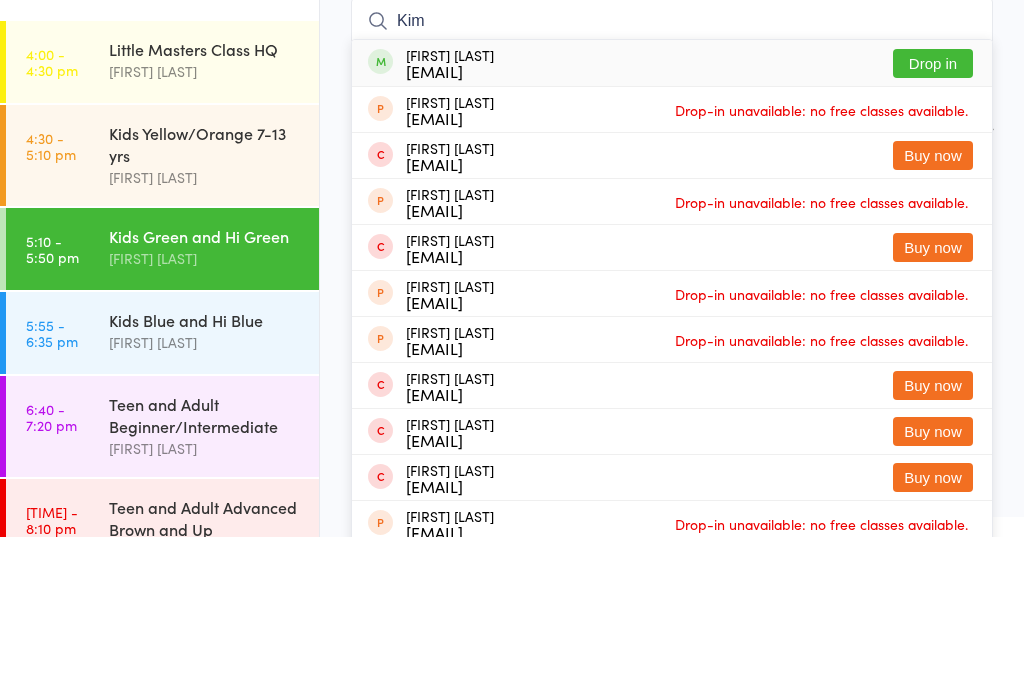 type on "Kim" 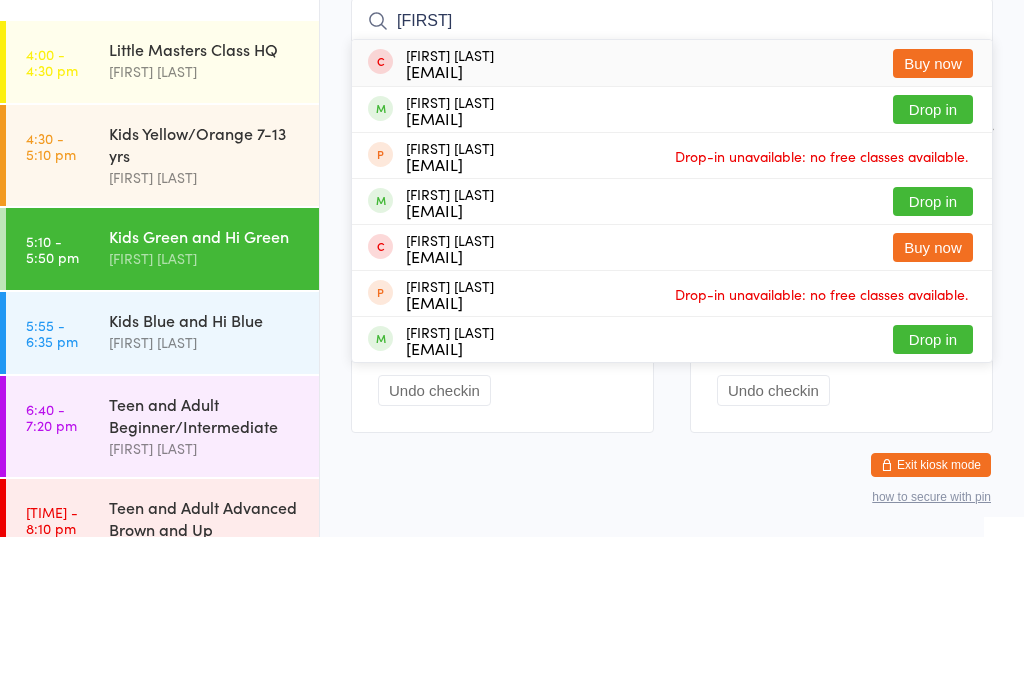 type on "[FIRST]" 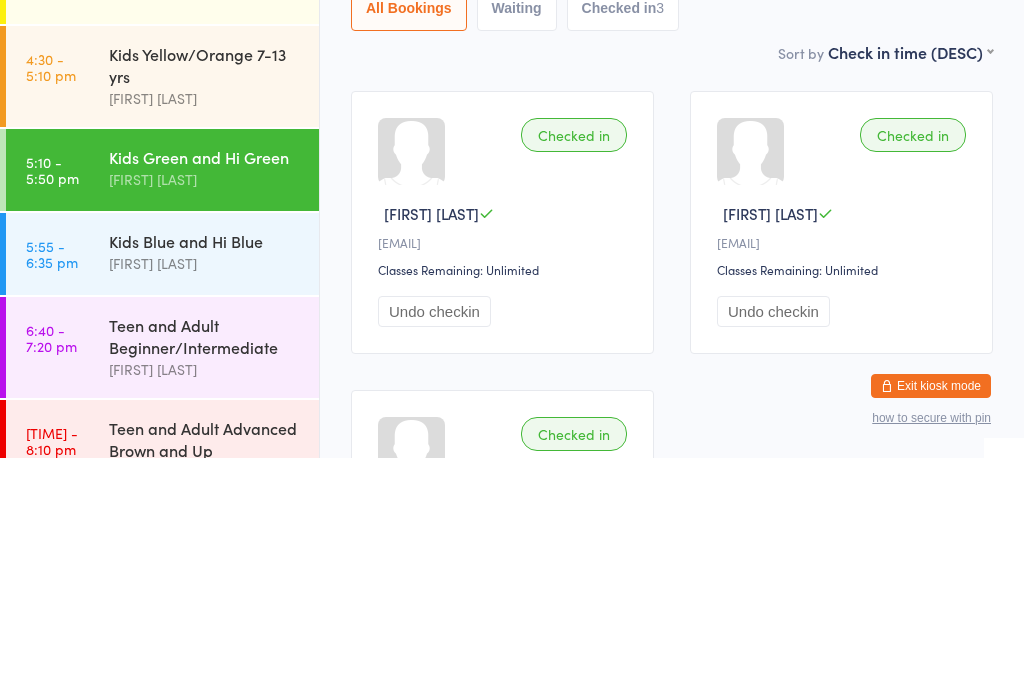 click on "Checked in" at bounding box center (574, 375) 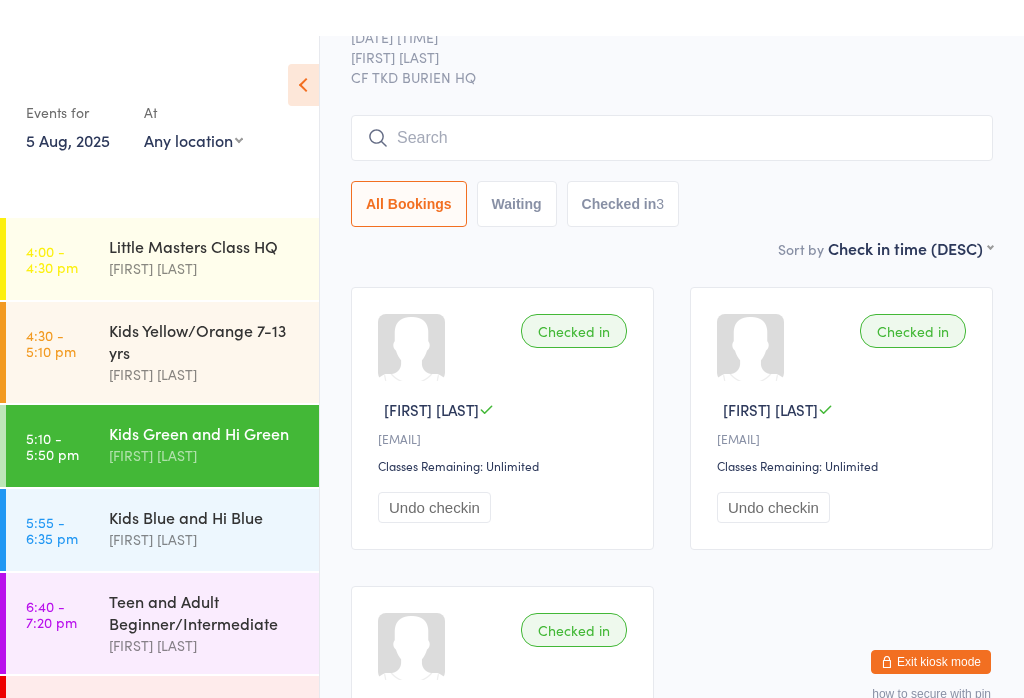 scroll, scrollTop: 0, scrollLeft: 0, axis: both 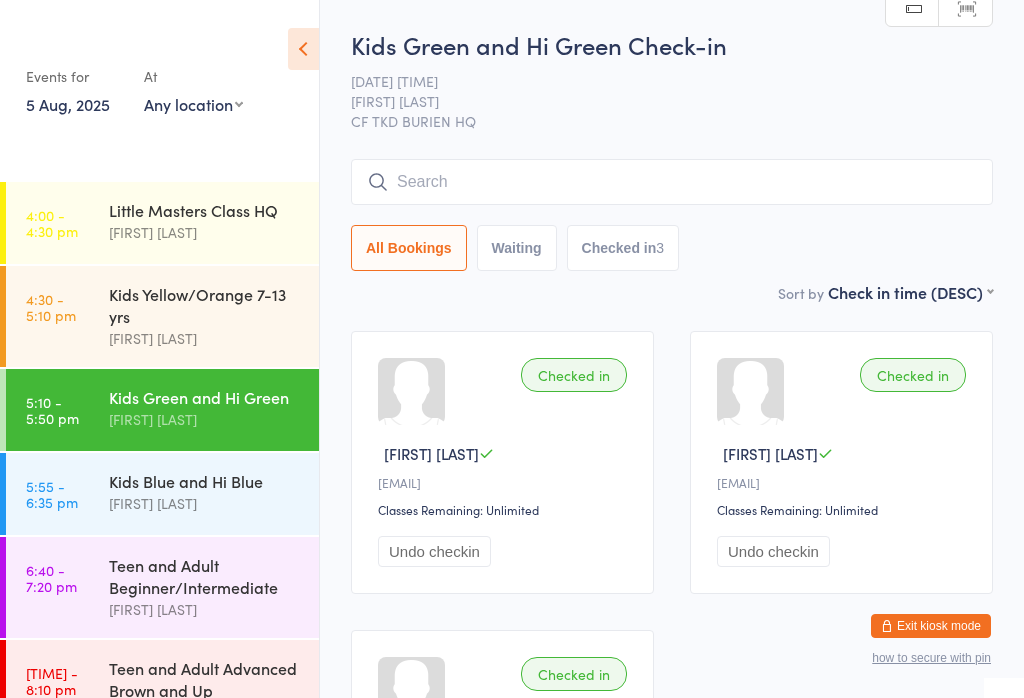 click at bounding box center [672, 182] 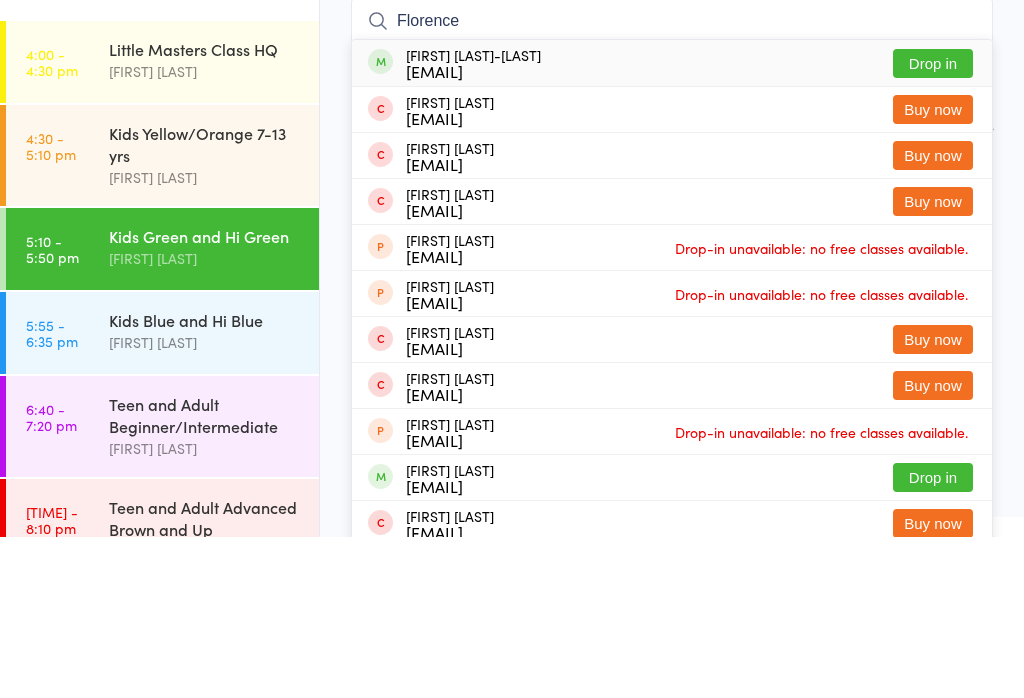 type on "Florence" 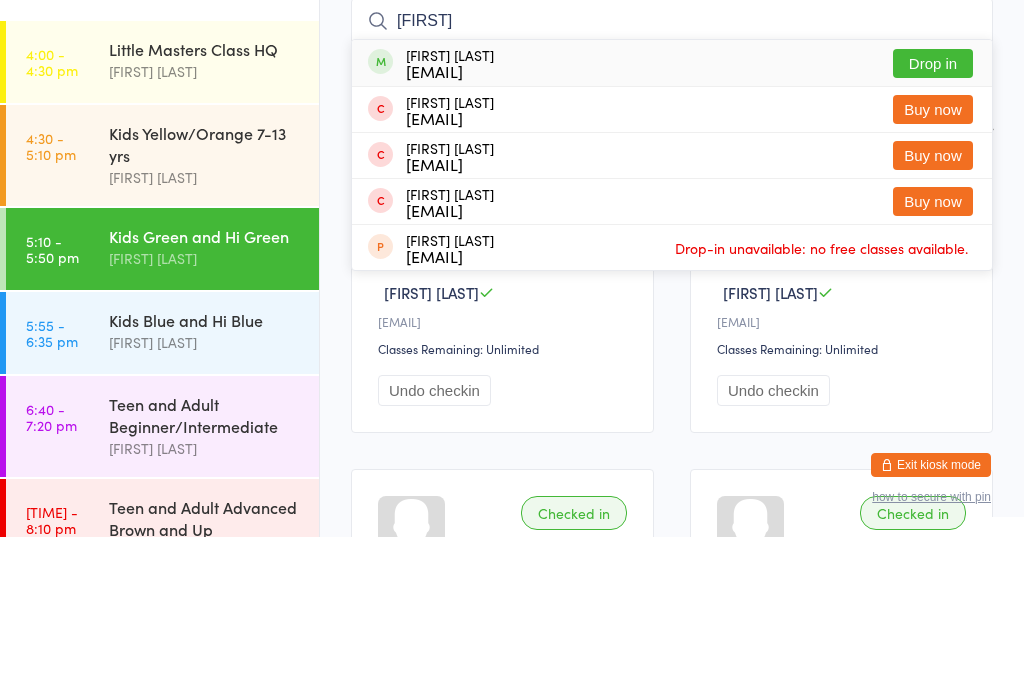 type on "[FIRST]" 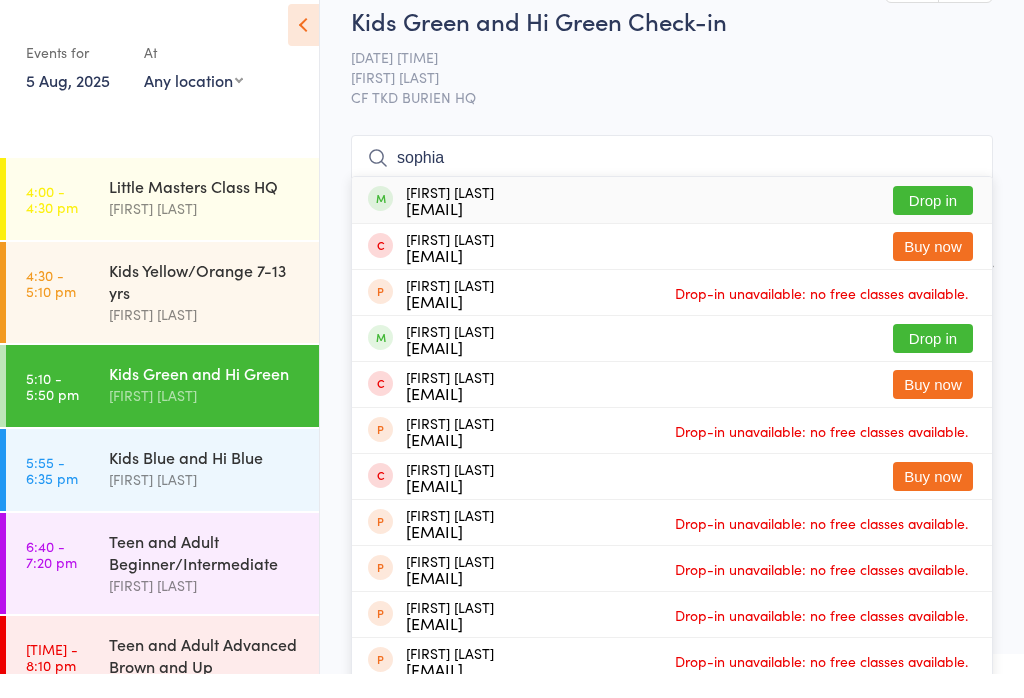 type on "sophia" 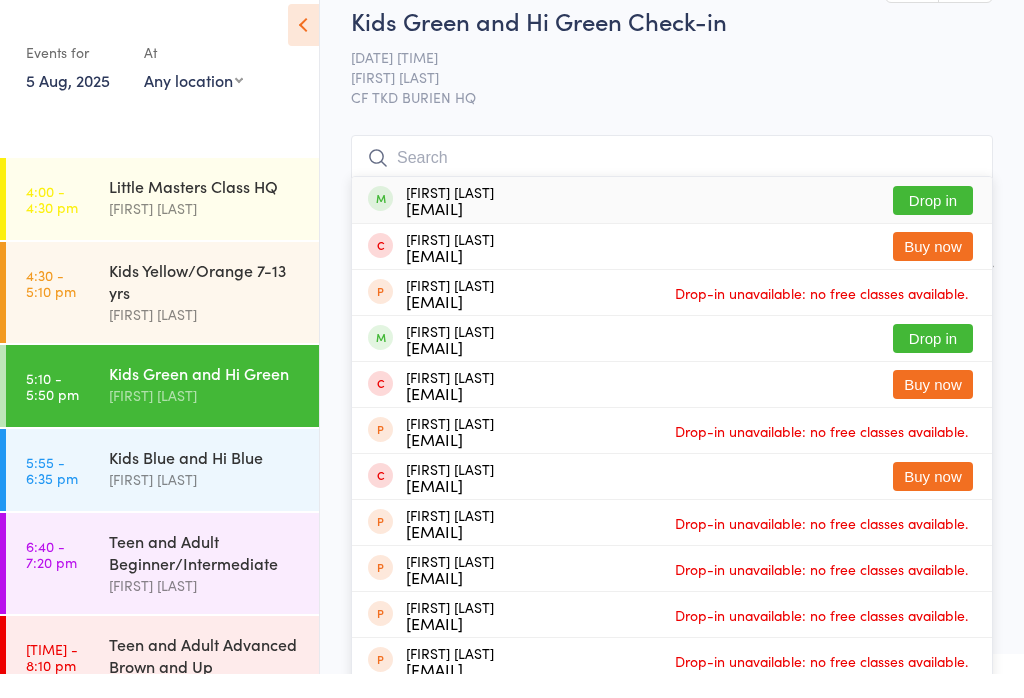 scroll, scrollTop: 24, scrollLeft: 0, axis: vertical 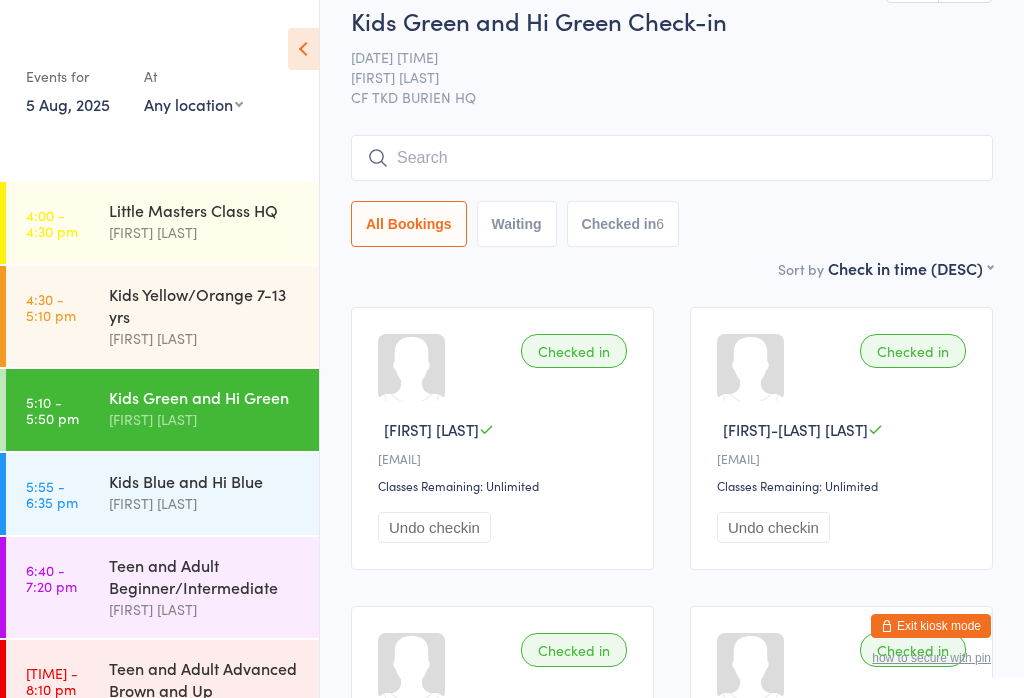 click on "Kids Yellow/Orange 7-13 yrs Master [LAST]" at bounding box center (214, 316) 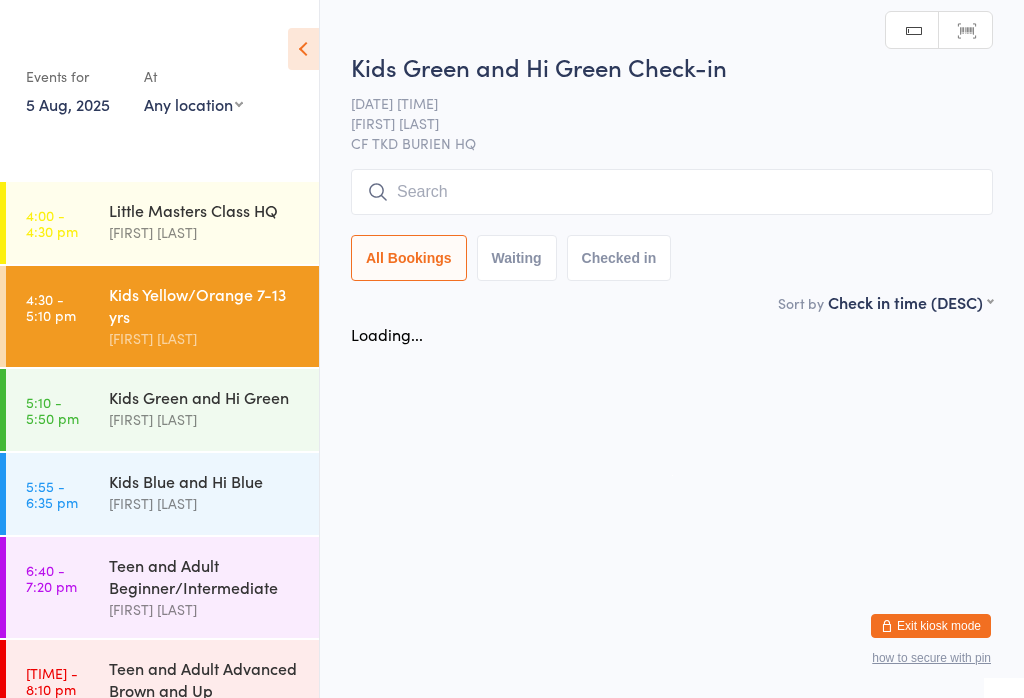 scroll, scrollTop: 0, scrollLeft: 0, axis: both 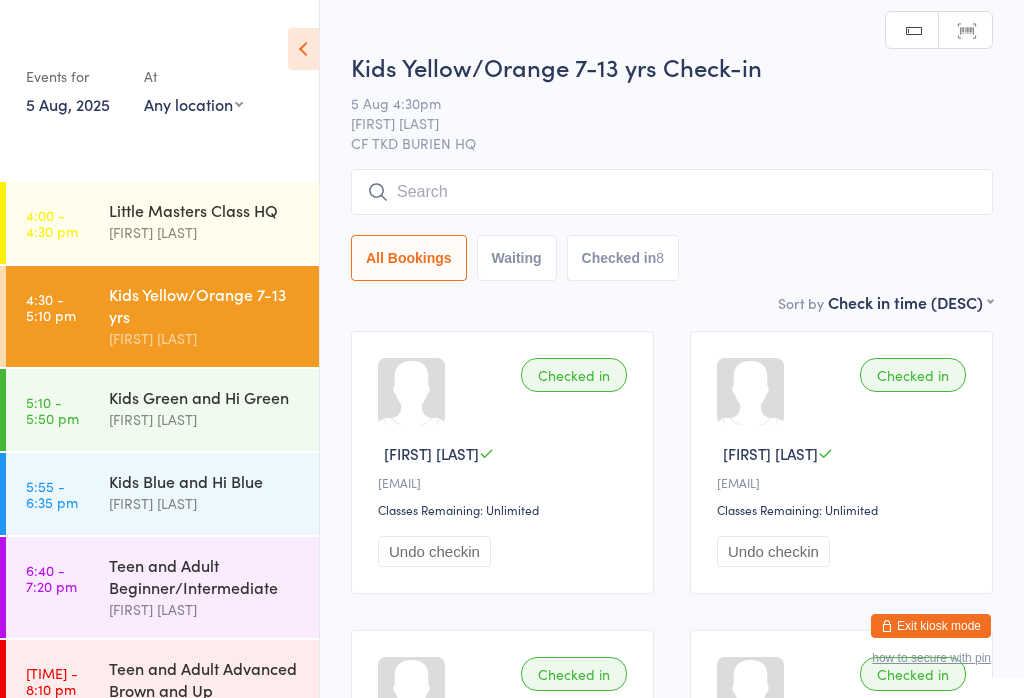click on "5 Aug 4:30pm" at bounding box center [656, 103] 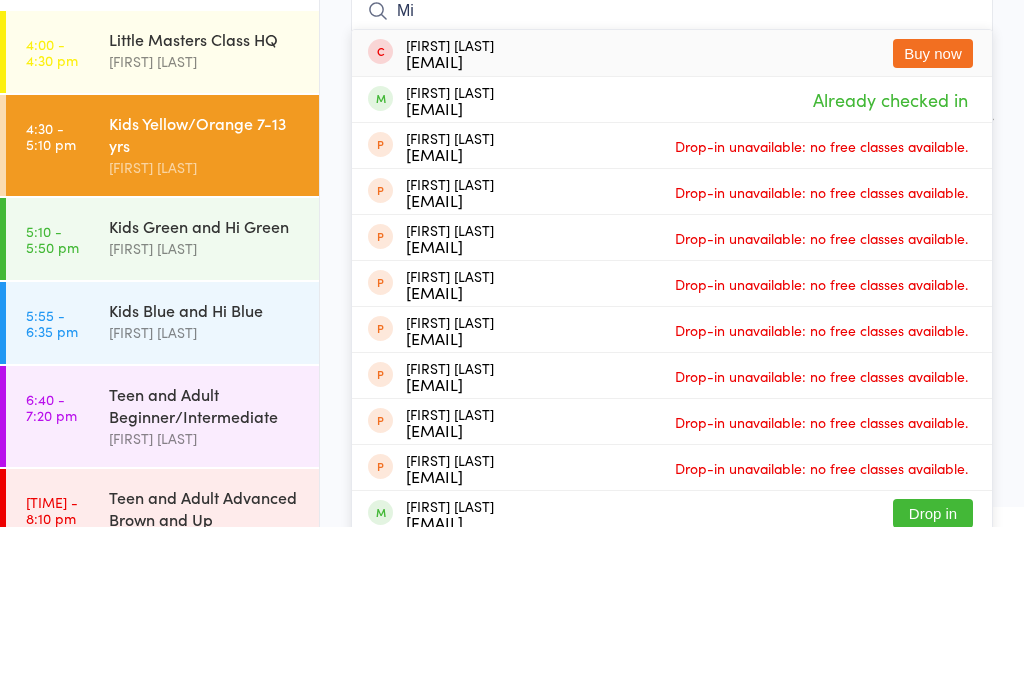 type on "M" 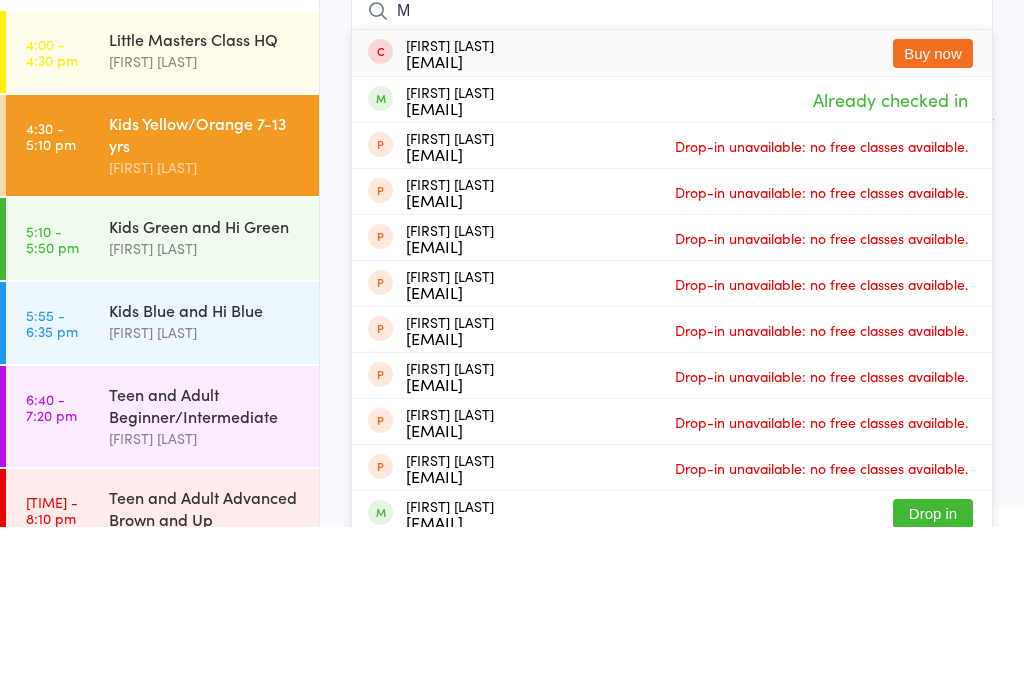 type 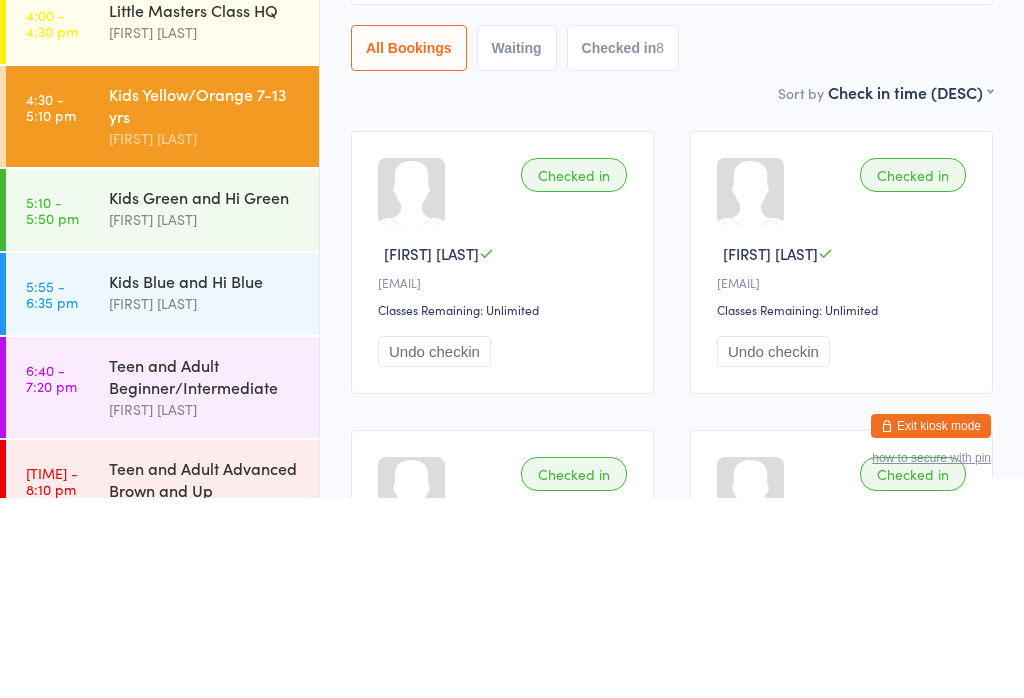 click on "Kids Green and Hi Green Master [LAST]" at bounding box center (214, 408) 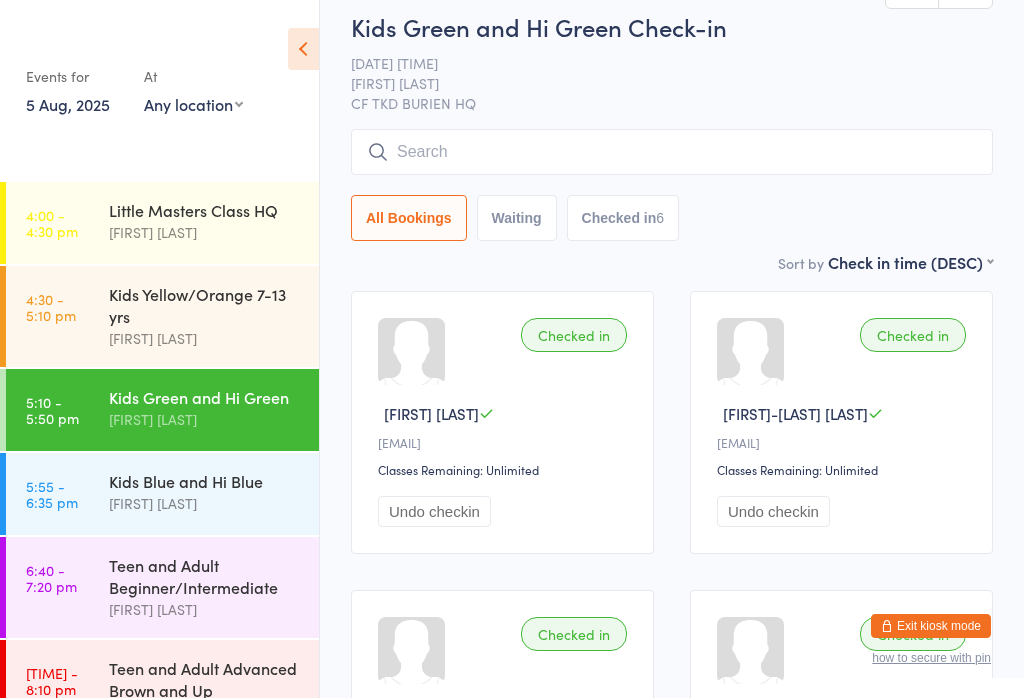 scroll, scrollTop: 0, scrollLeft: 0, axis: both 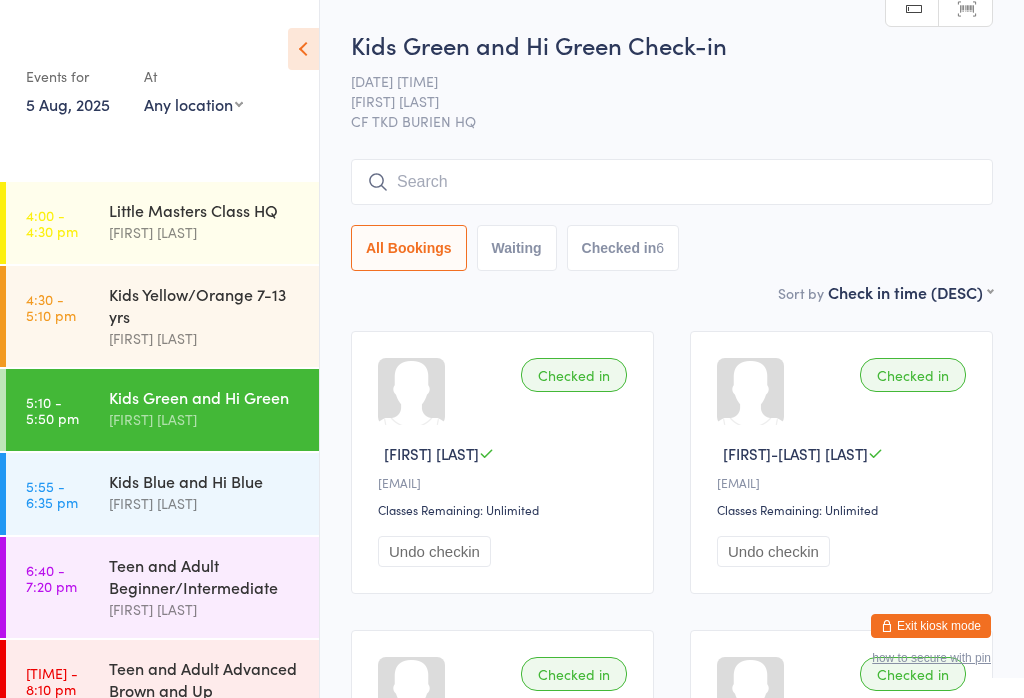 click on "Kids Blue and Hi Blue" at bounding box center [205, 481] 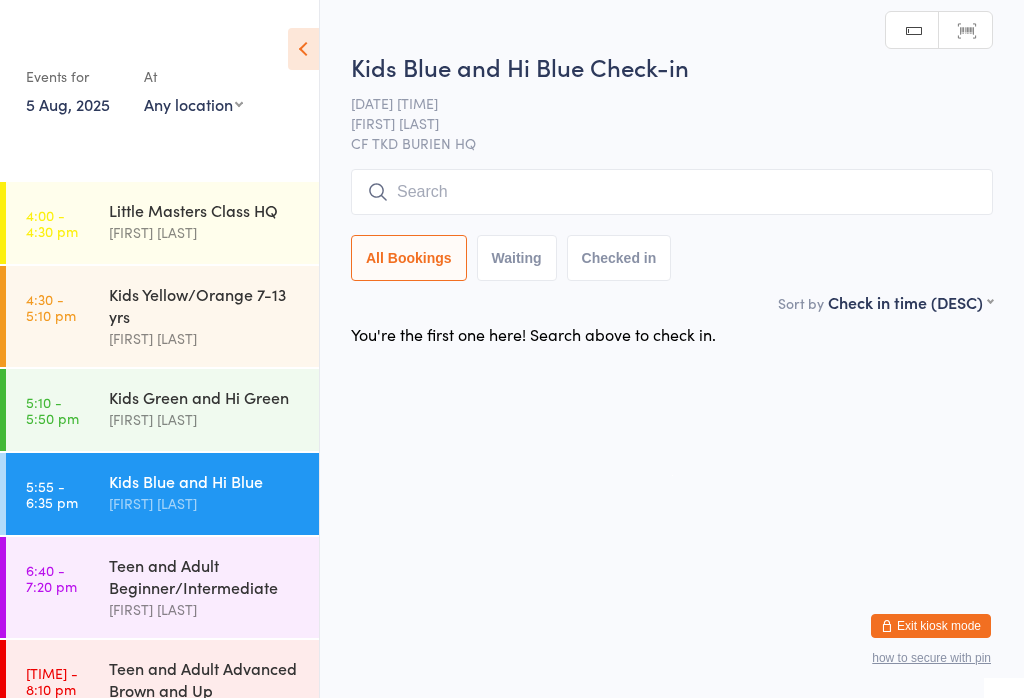 click at bounding box center [672, 192] 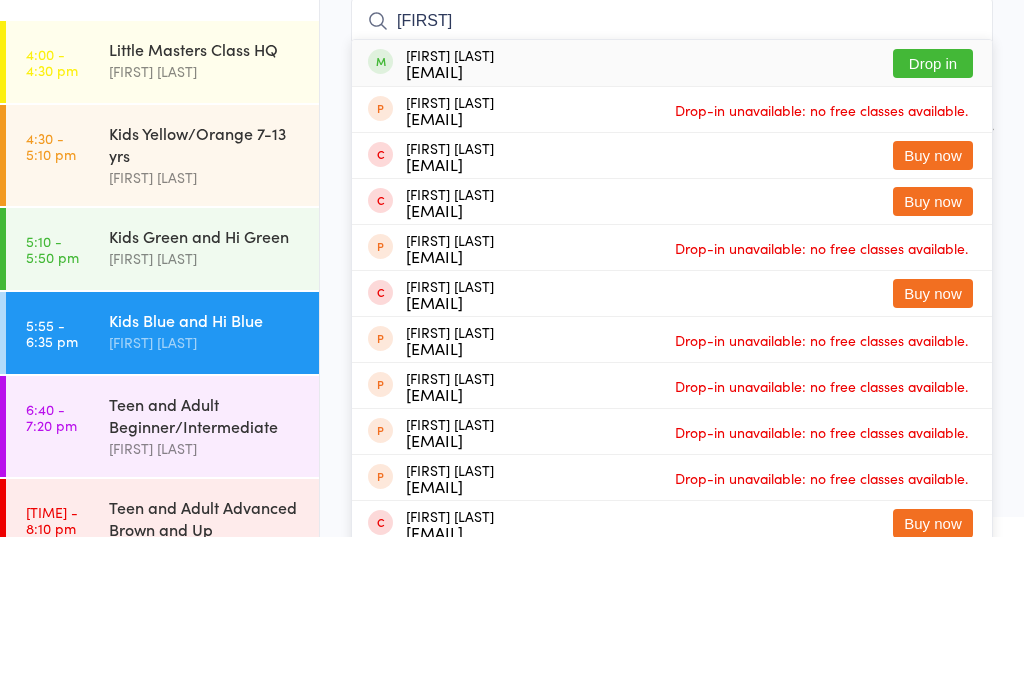 type on "[FIRST]" 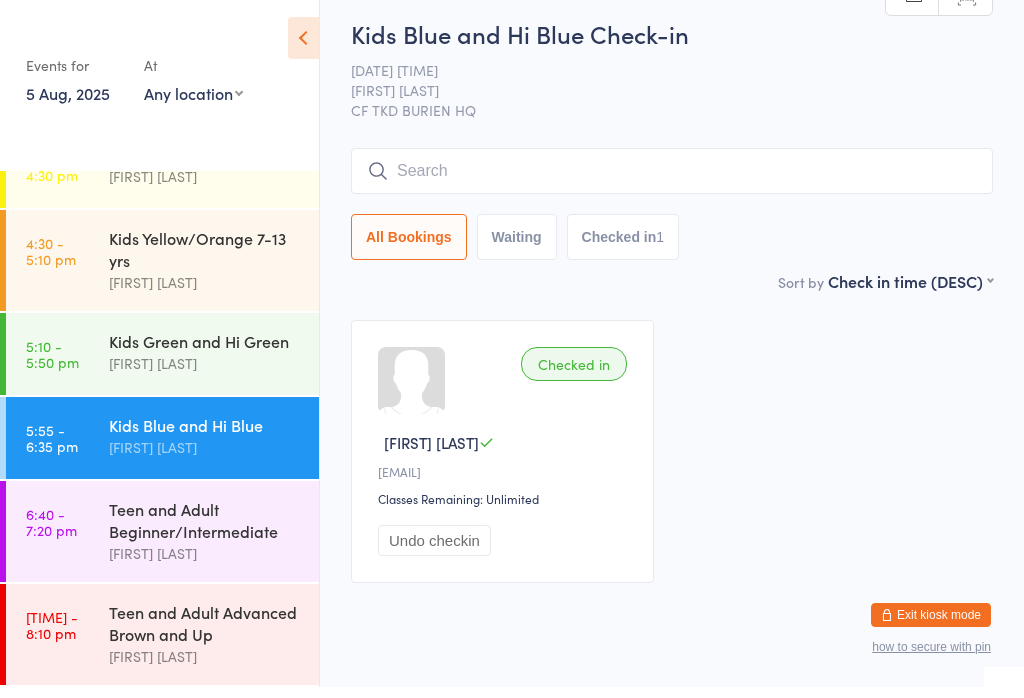 scroll, scrollTop: 55, scrollLeft: 0, axis: vertical 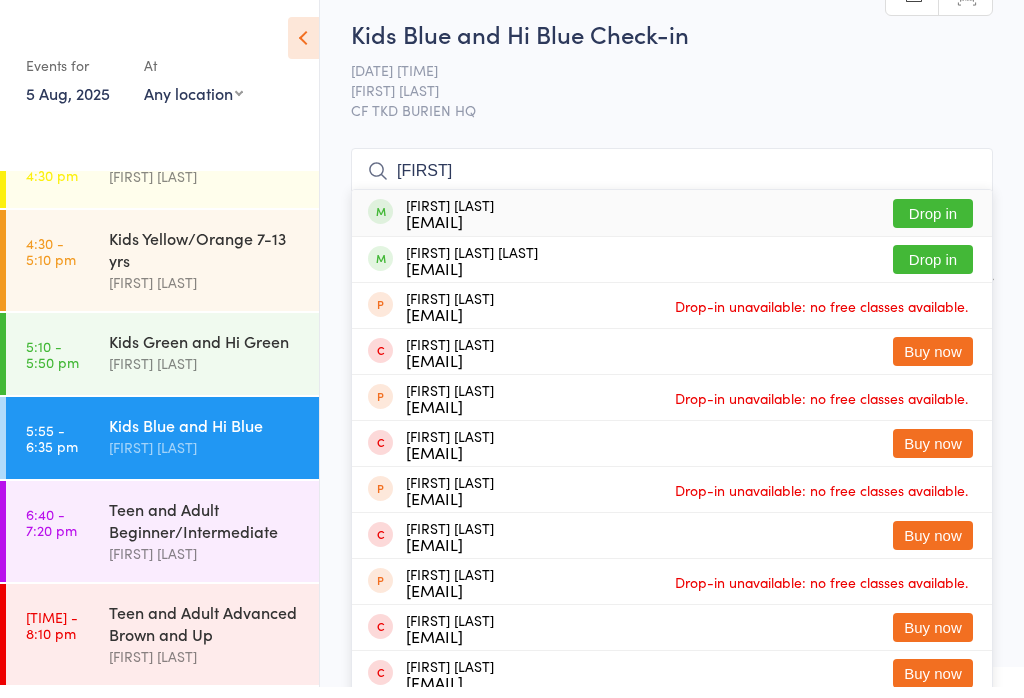 type on "[FIRST]" 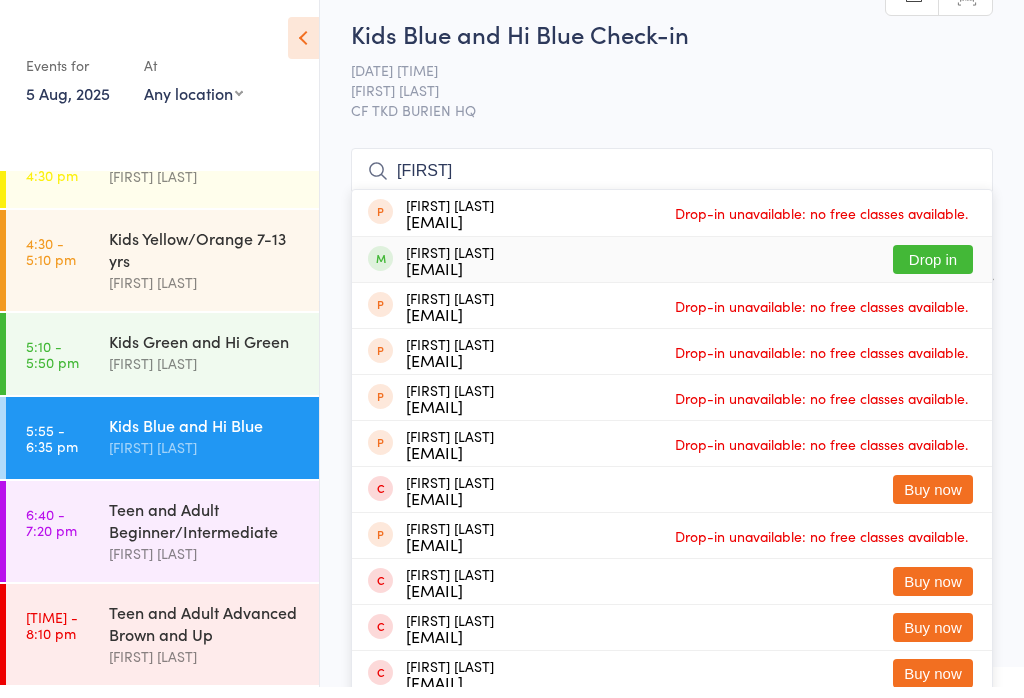 type on "[FIRST]" 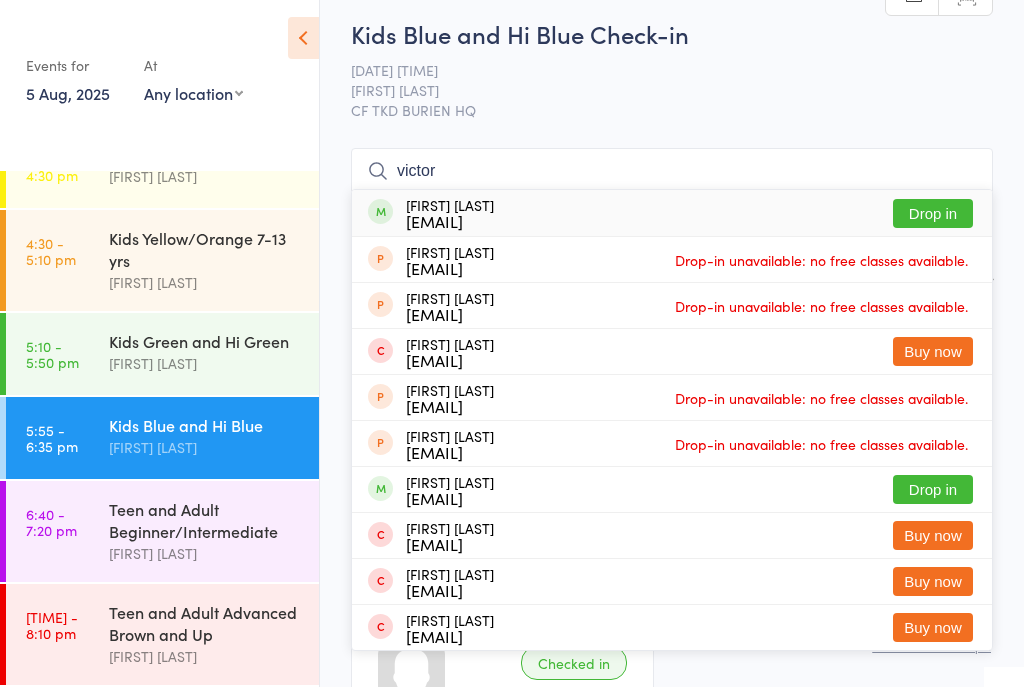 type on "victor" 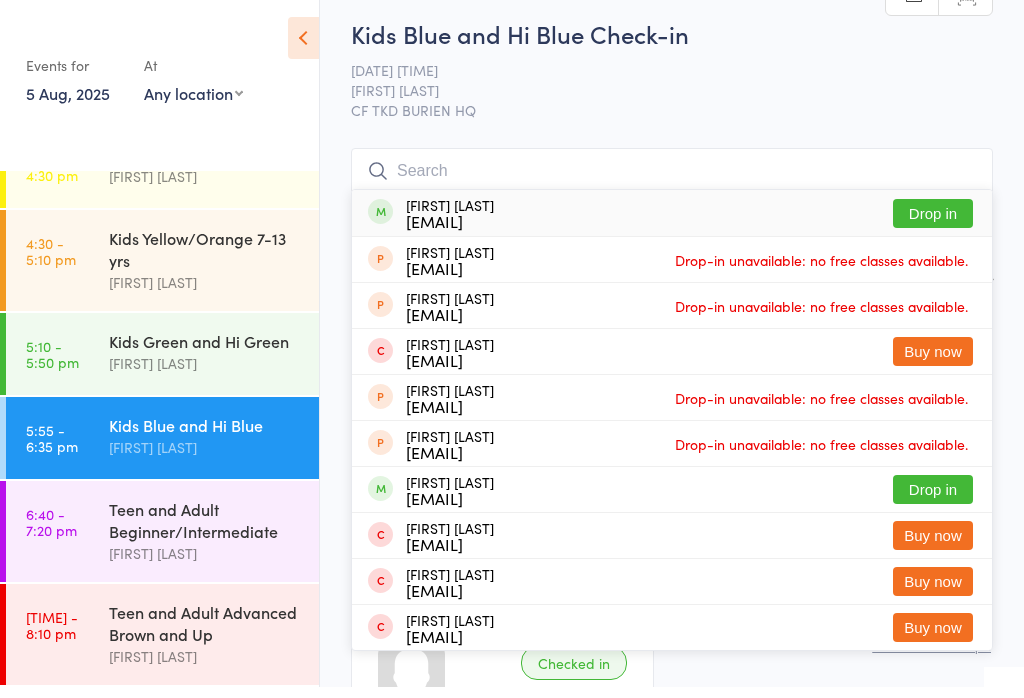scroll, scrollTop: 11, scrollLeft: 0, axis: vertical 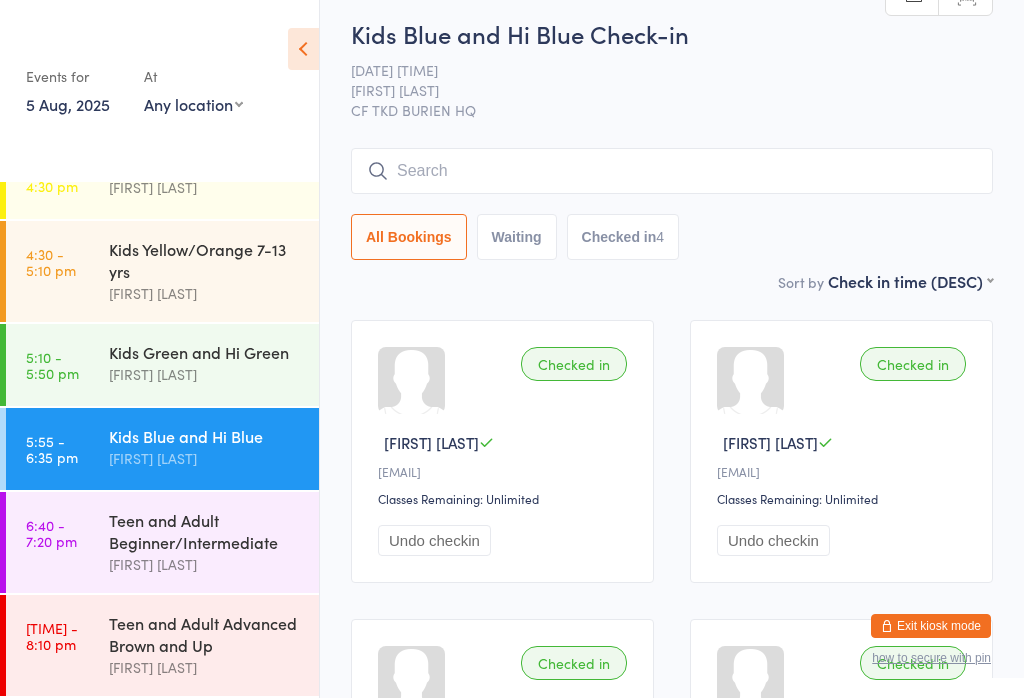 click on "Kids Green and Hi Green" at bounding box center [205, 352] 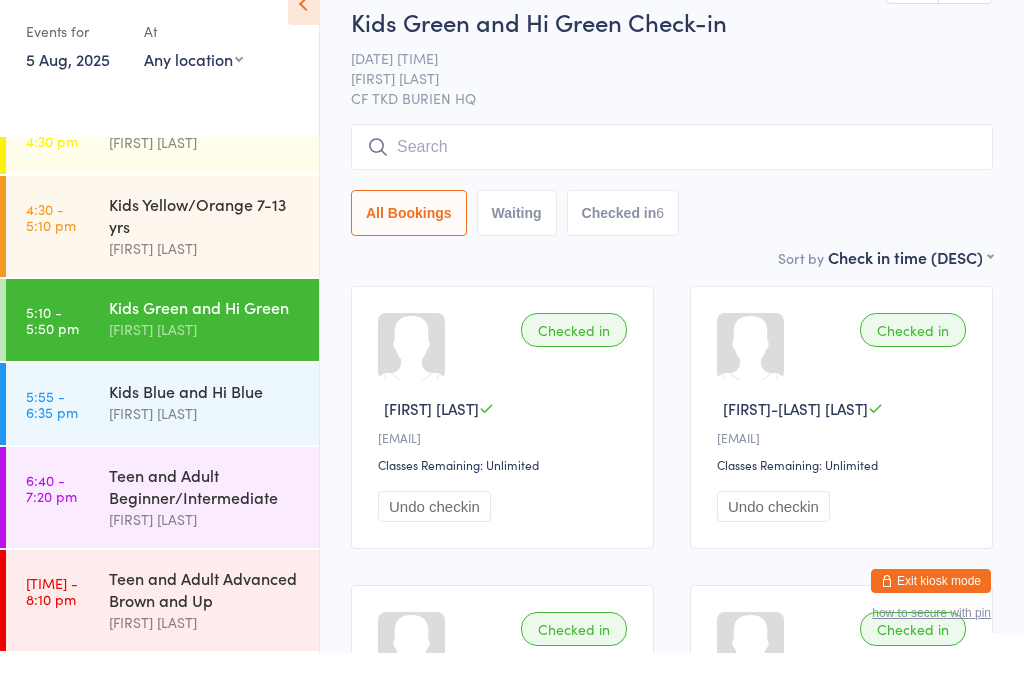 scroll, scrollTop: 83, scrollLeft: 0, axis: vertical 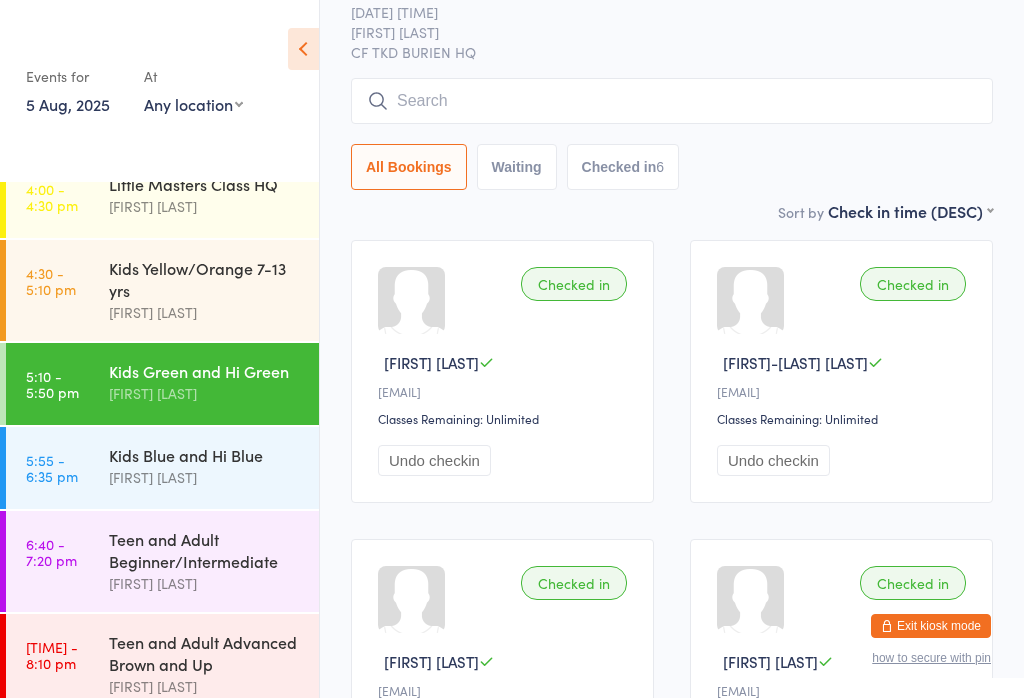 click on "Undo checkin" at bounding box center [773, 460] 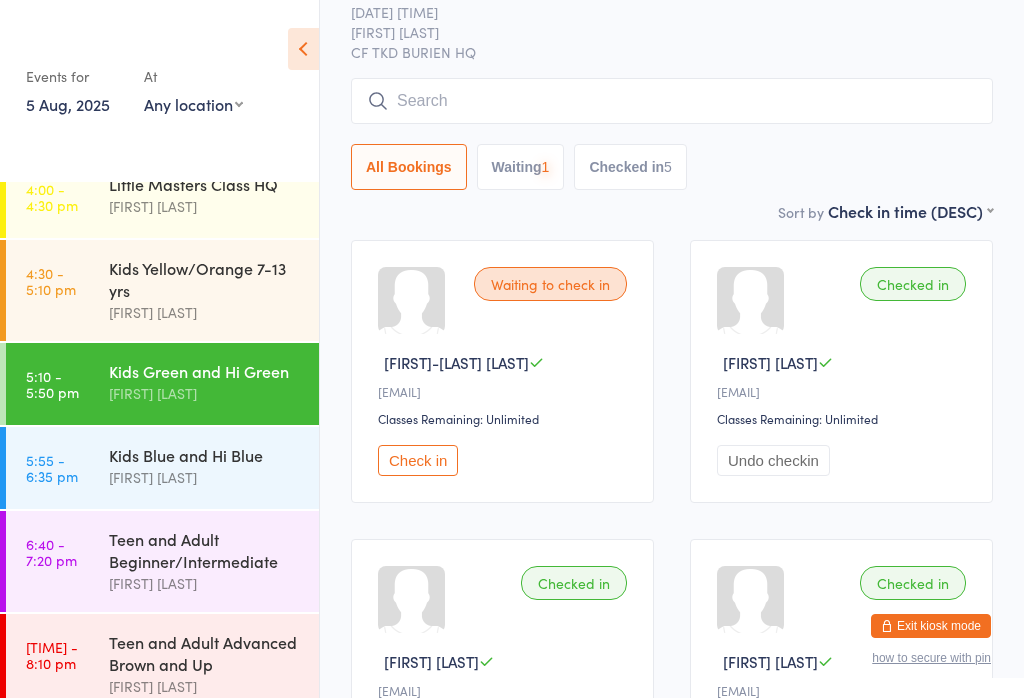 click on "Kids Blue and Hi Blue" at bounding box center (205, 455) 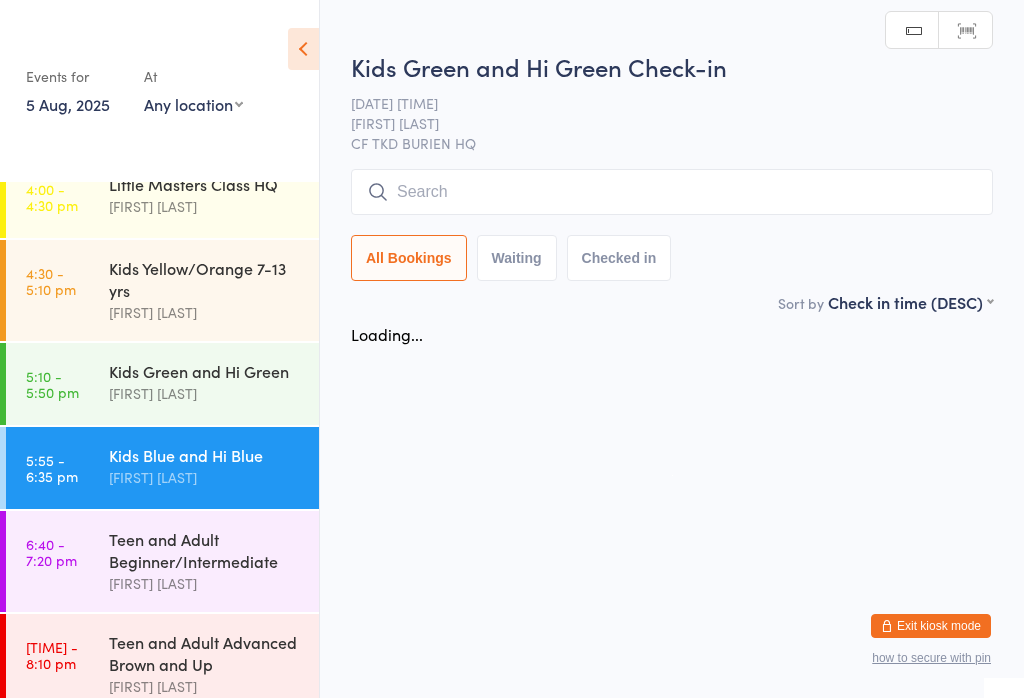 scroll, scrollTop: 0, scrollLeft: 0, axis: both 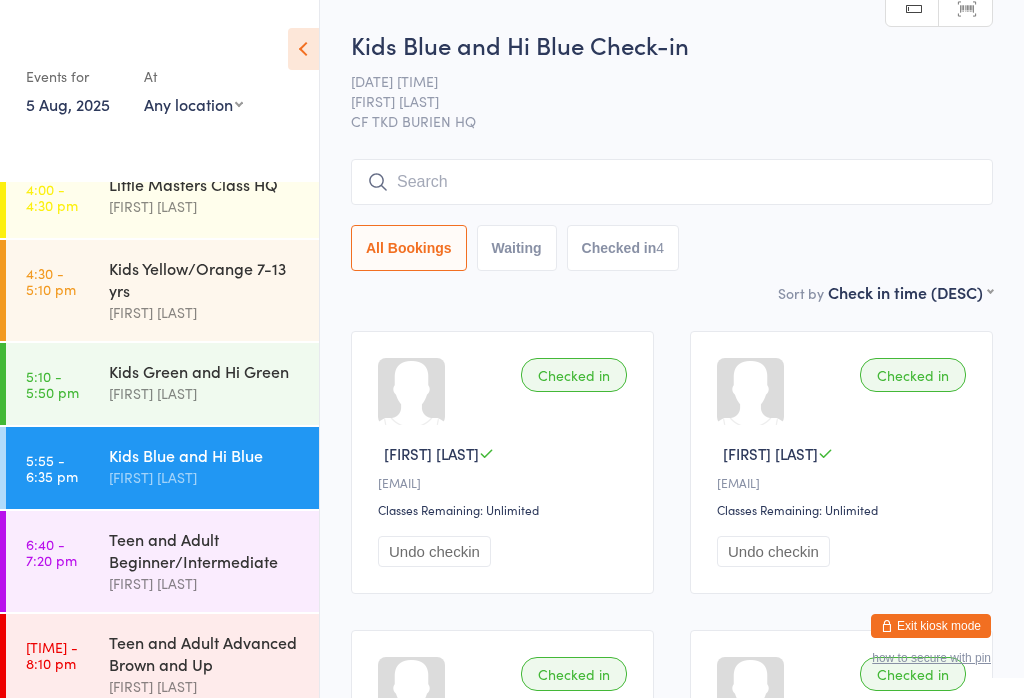 click on "Kids Blue and Hi Blue Check-in 5 Aug 5:55pm Master [LAST] CF TKD BURIEN HQ Manual search Scanner input All Bookings Waiting Checked in 4" at bounding box center (672, 154) 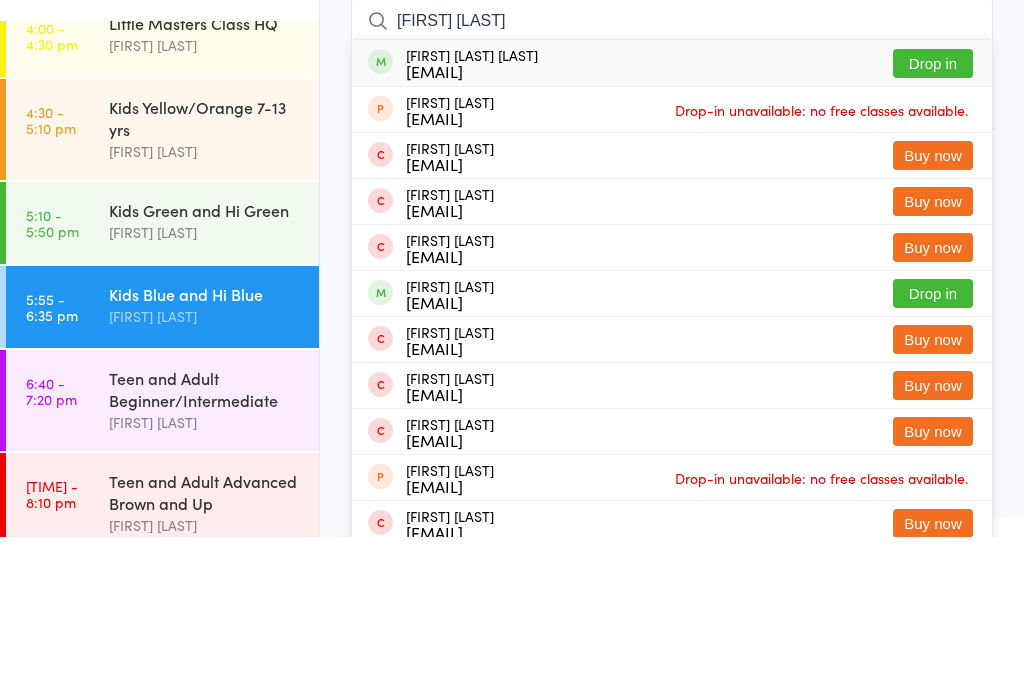 type on "[FIRST] [LAST]" 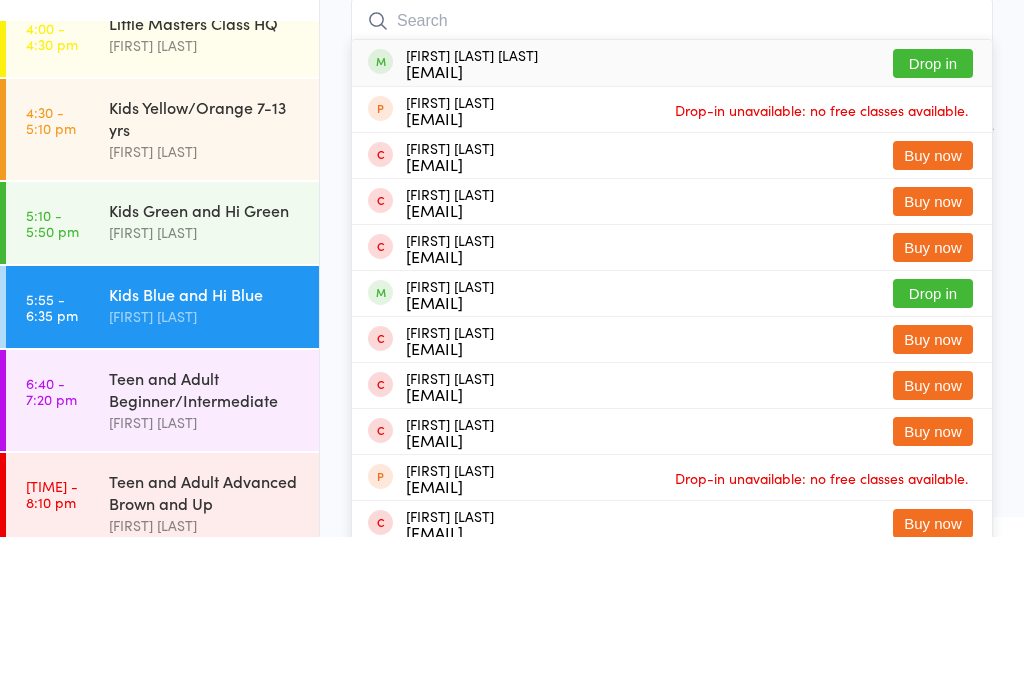 scroll, scrollTop: 161, scrollLeft: 0, axis: vertical 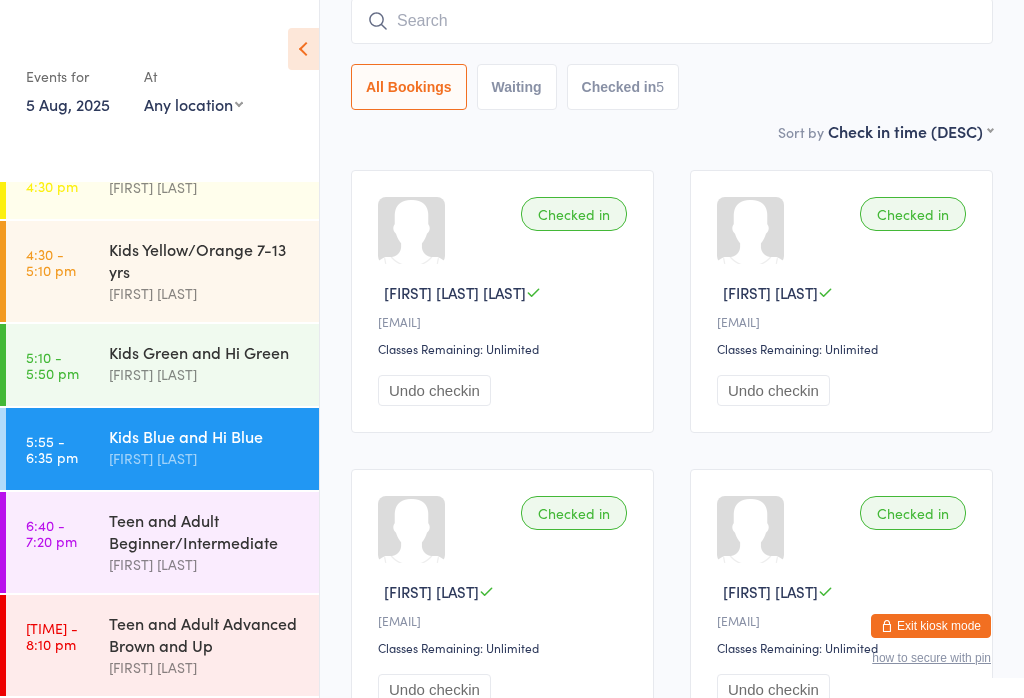 click at bounding box center (672, 21) 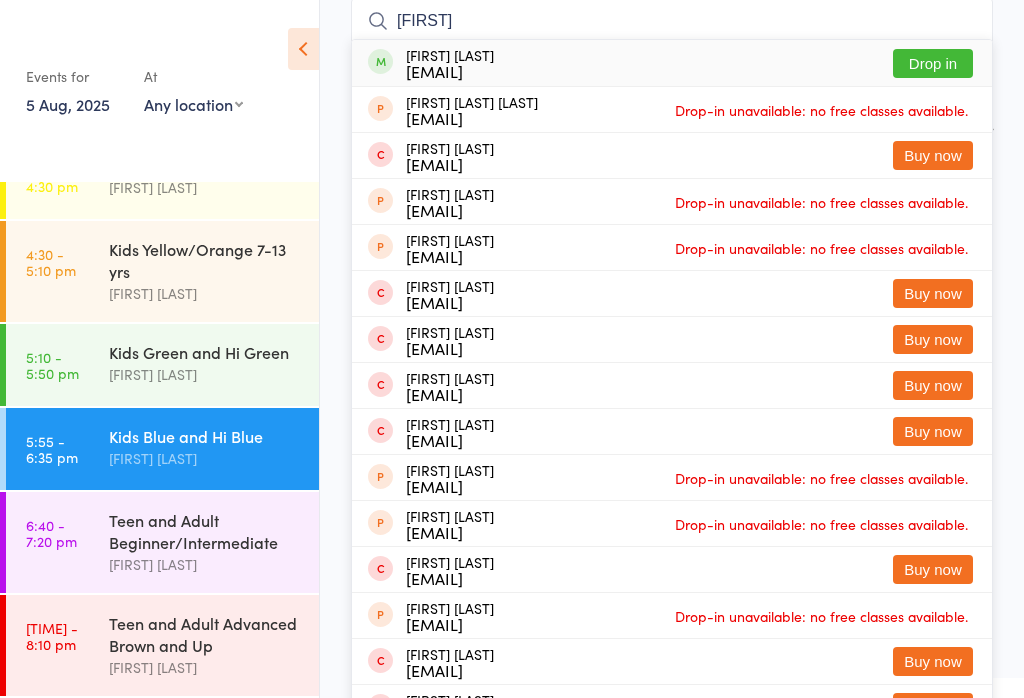 type on "[FIRST]" 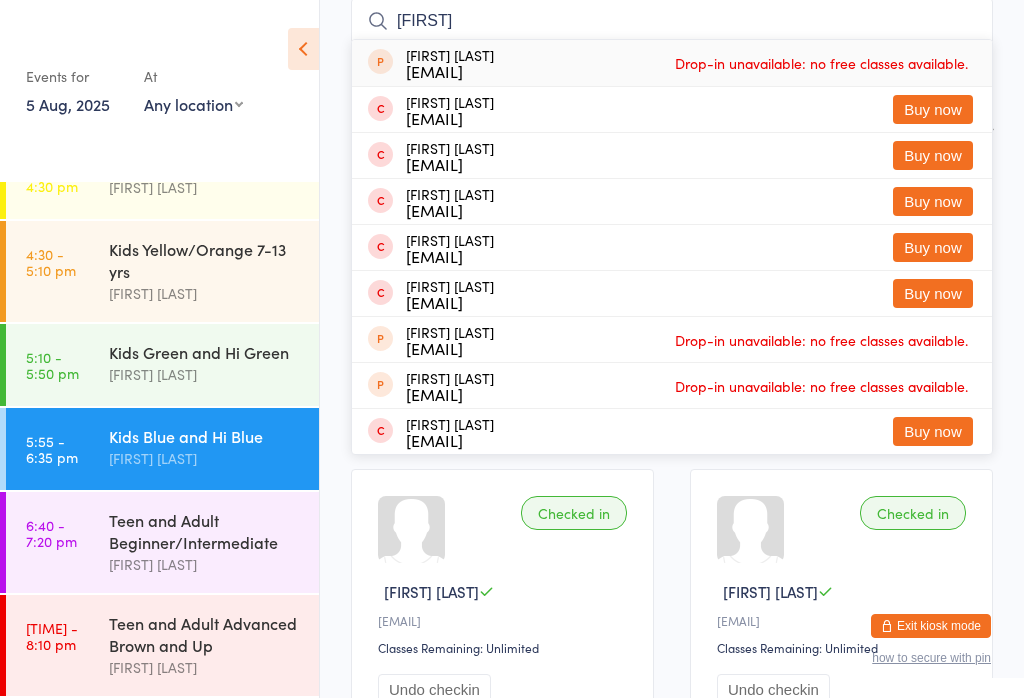 scroll, scrollTop: 26, scrollLeft: 0, axis: vertical 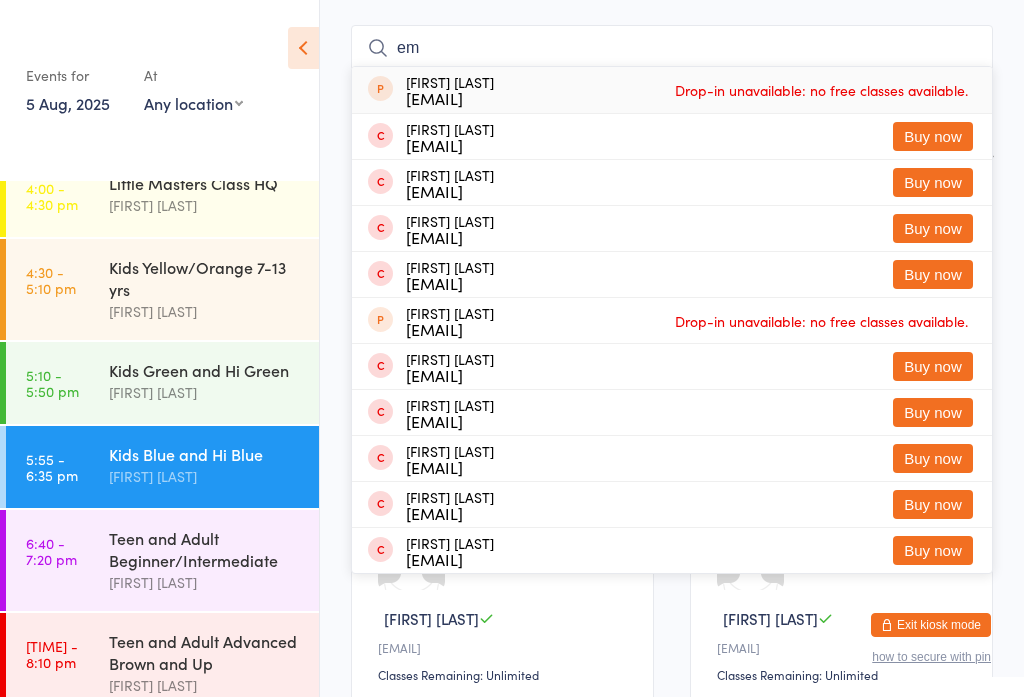 type on "e" 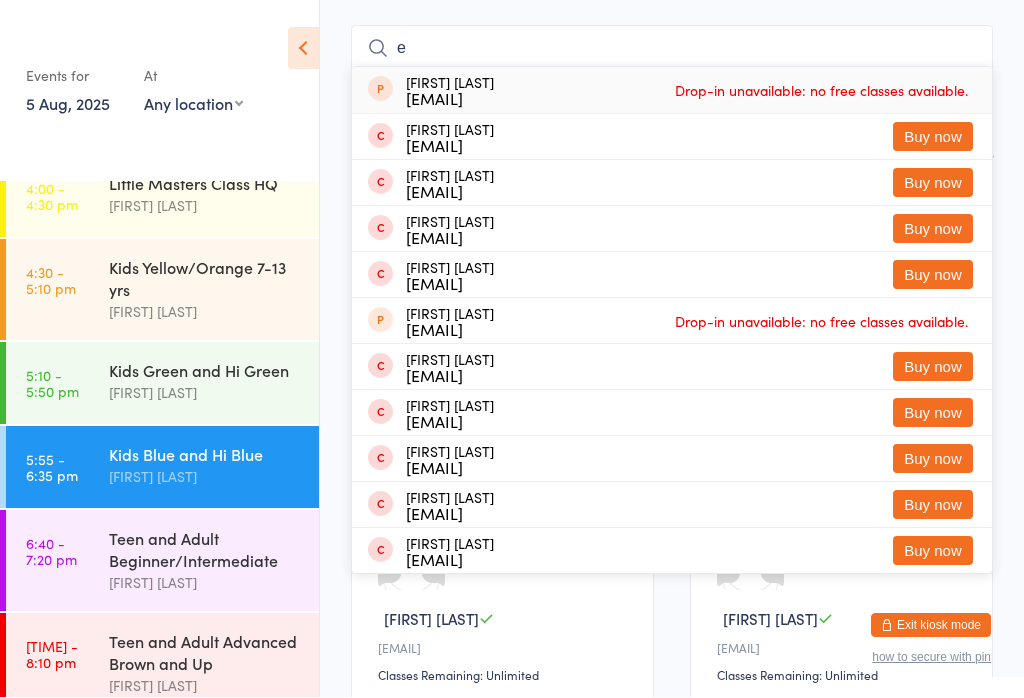 type 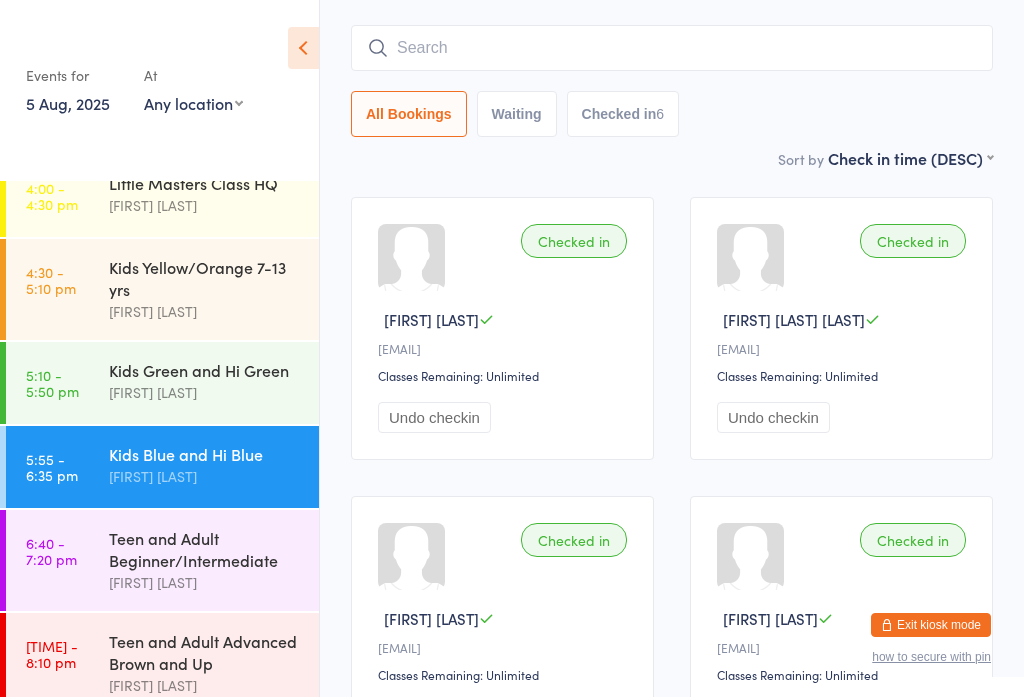 click on "All Bookings Waiting  Checked in  6" at bounding box center [672, 115] 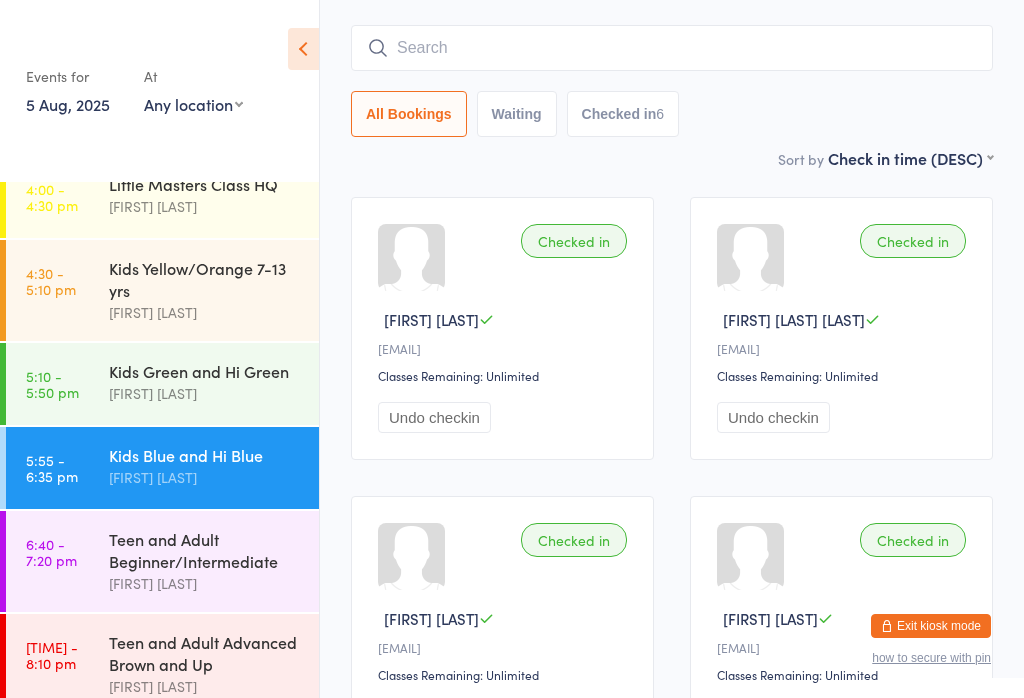 click on "Teen and Adult Advanced Brown and Up Himor" at bounding box center [214, 664] 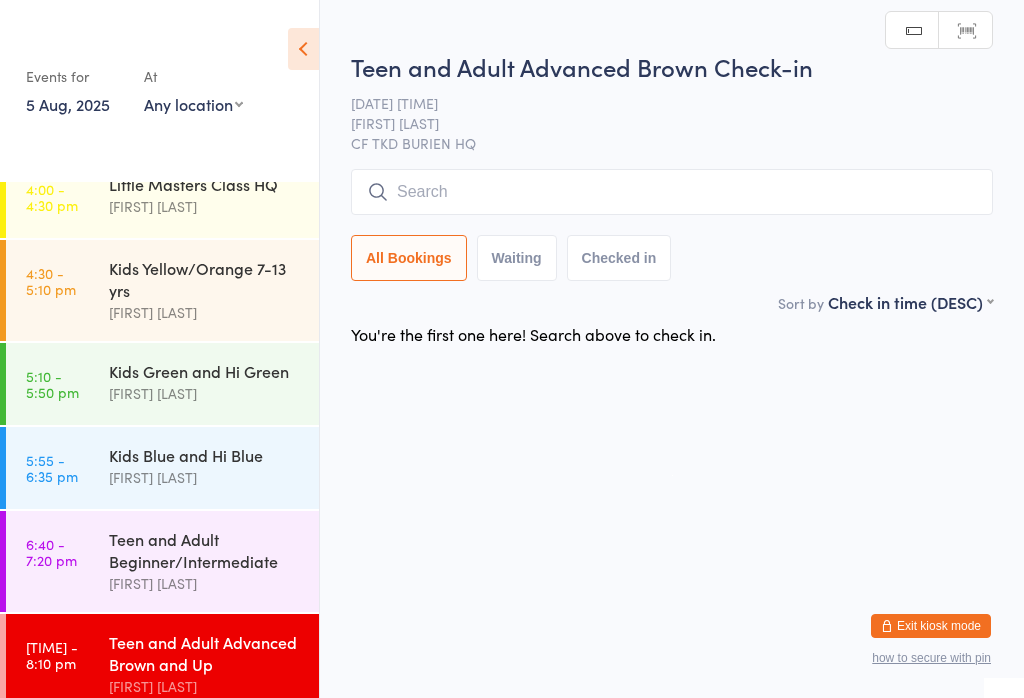 scroll, scrollTop: 0, scrollLeft: 0, axis: both 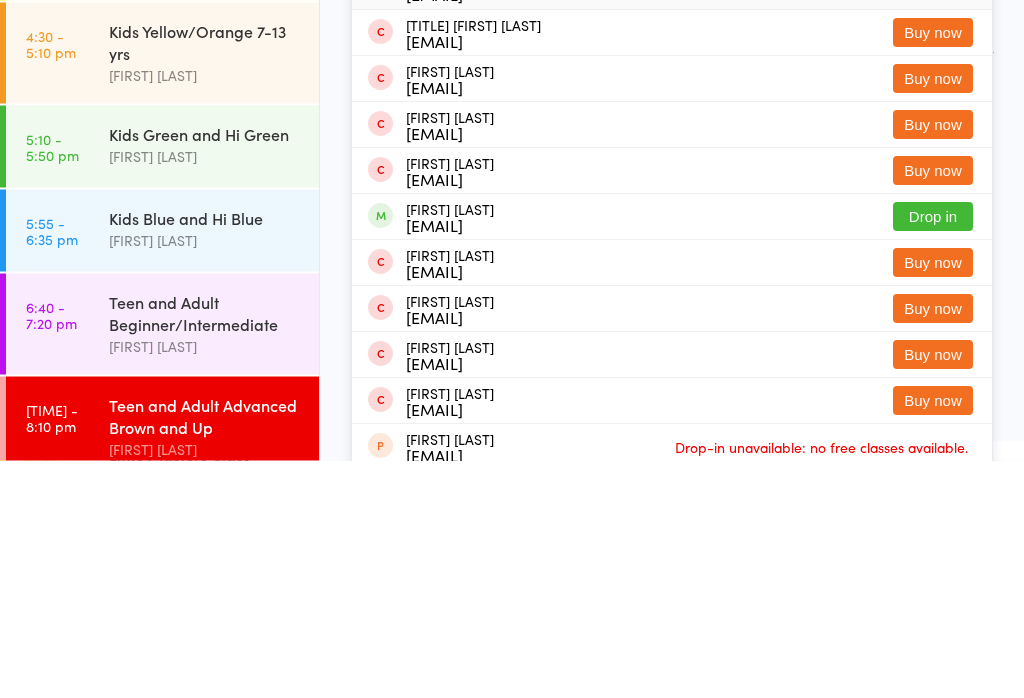 type on "[FIRST]" 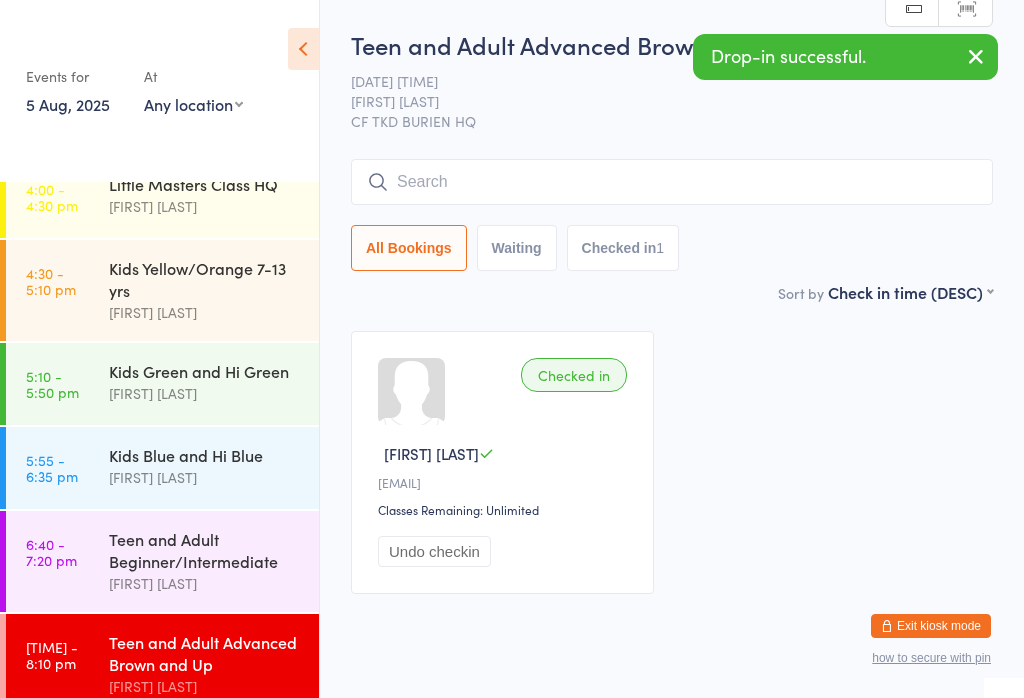 click on "Teen and Adult Beginner/Intermediate" at bounding box center [205, 550] 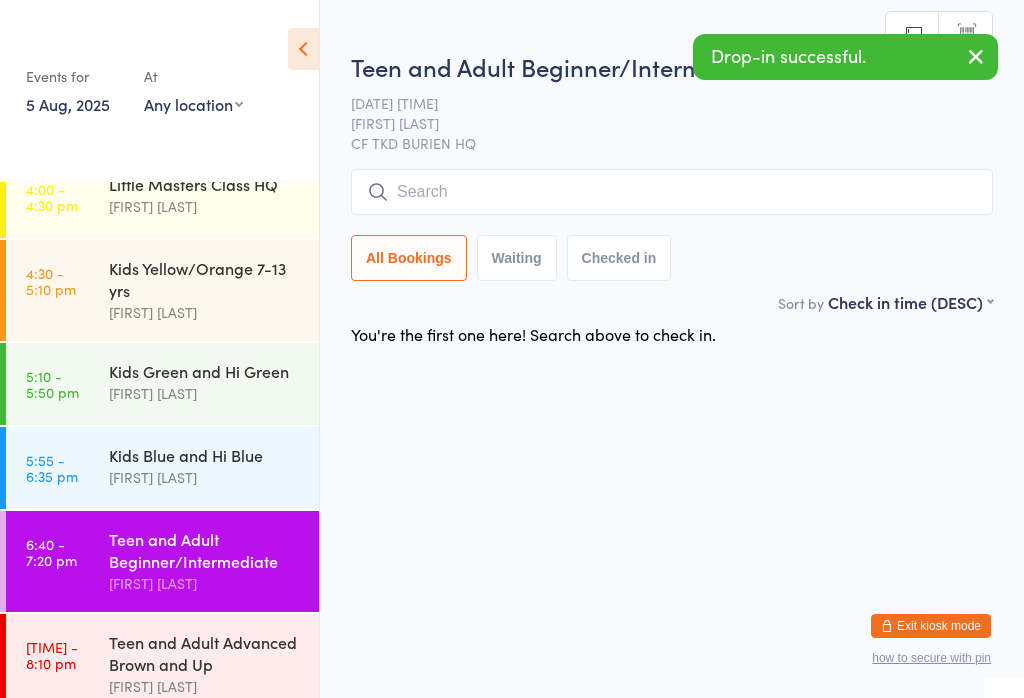click at bounding box center [672, 192] 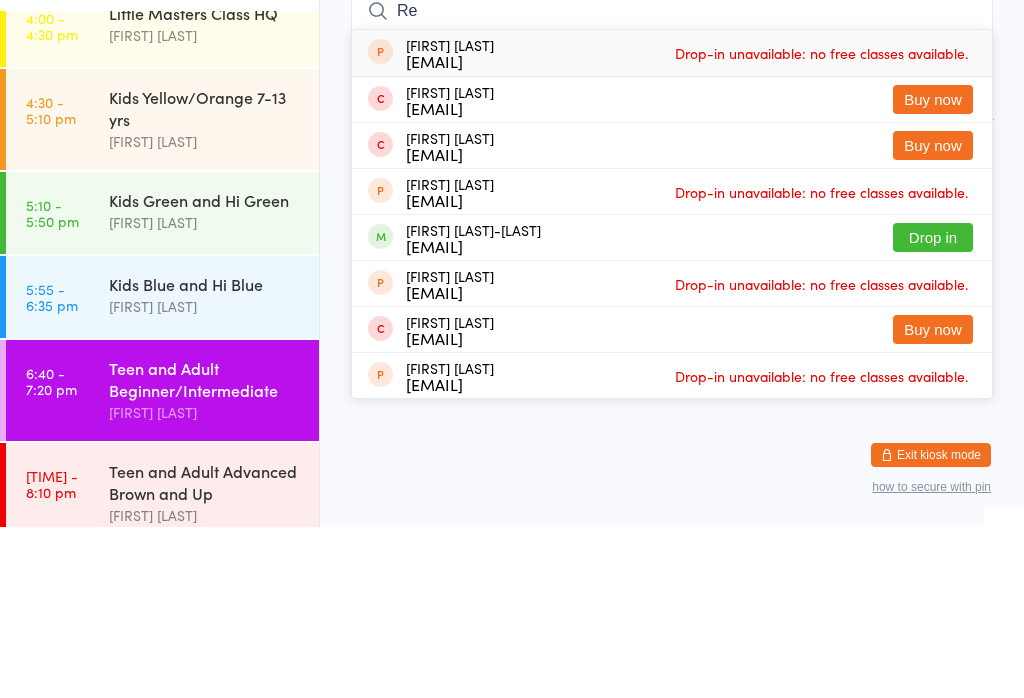type on "R" 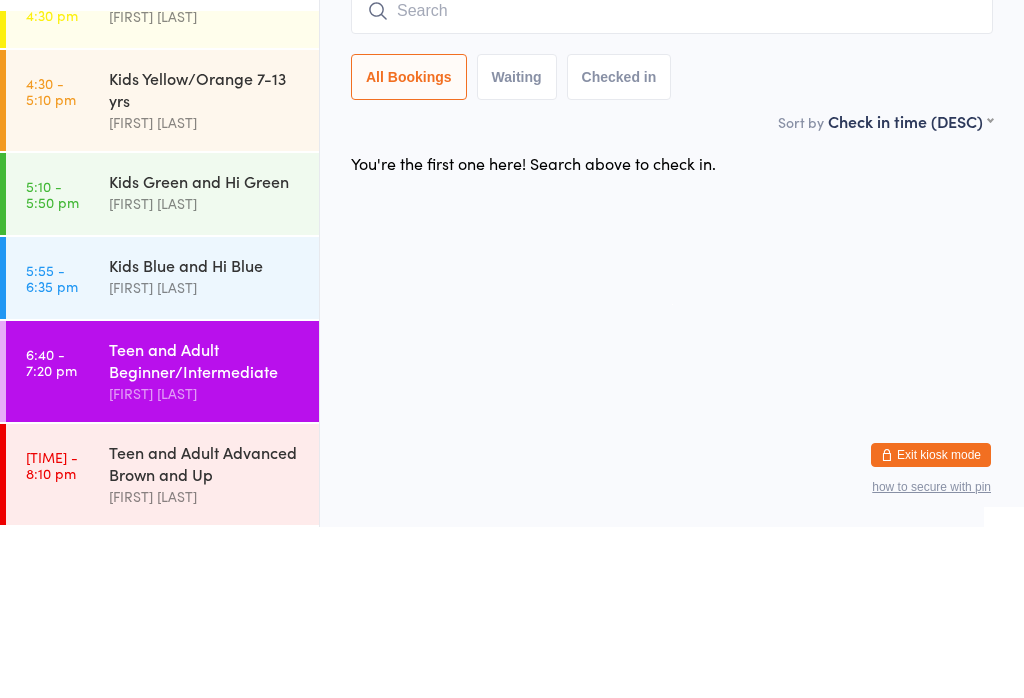 scroll, scrollTop: 57, scrollLeft: 0, axis: vertical 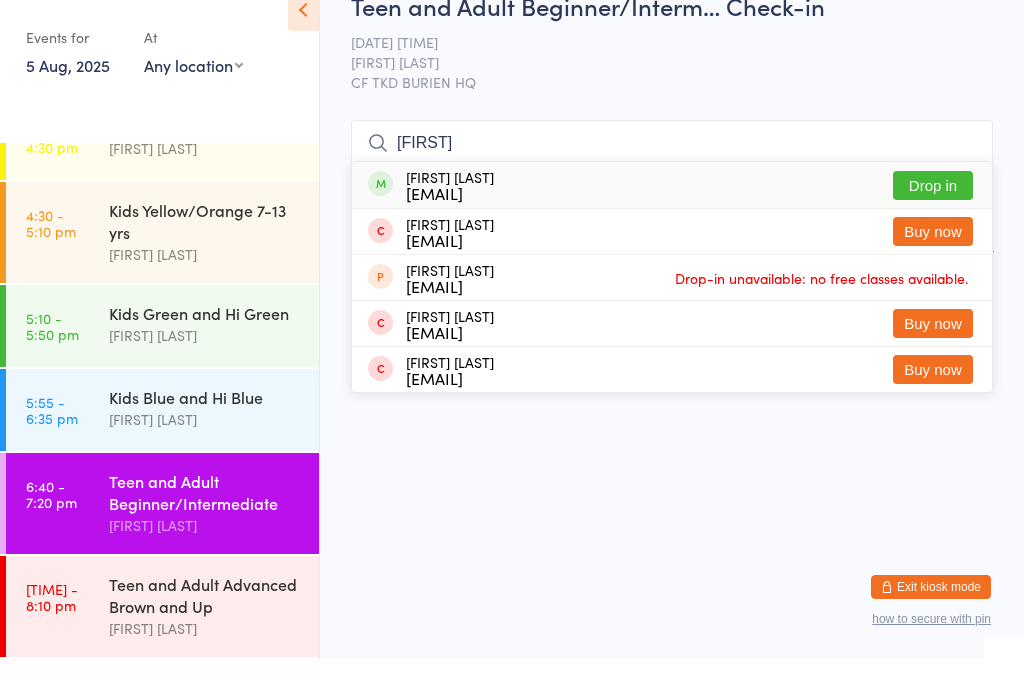 type on "[FIRST]" 